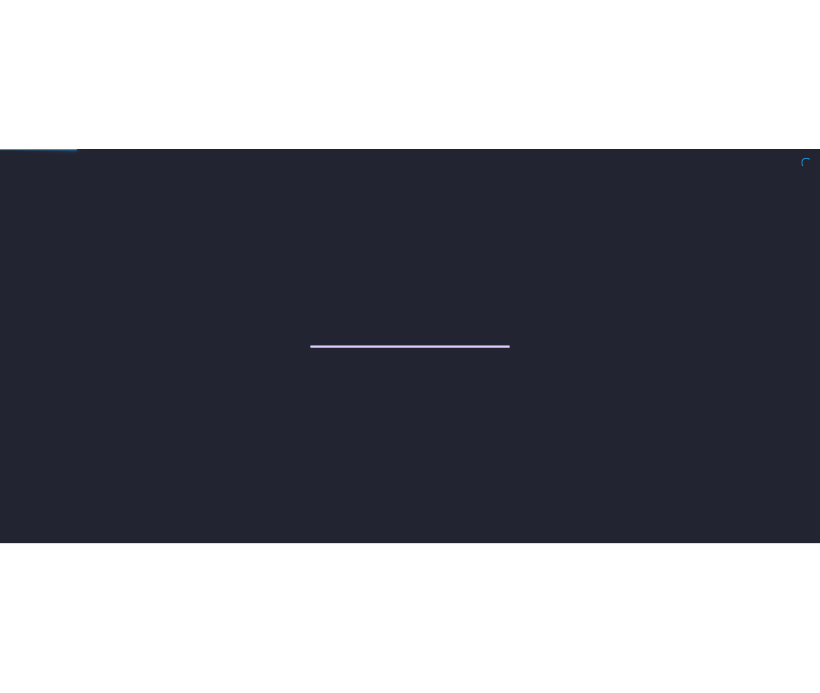 scroll, scrollTop: 0, scrollLeft: 0, axis: both 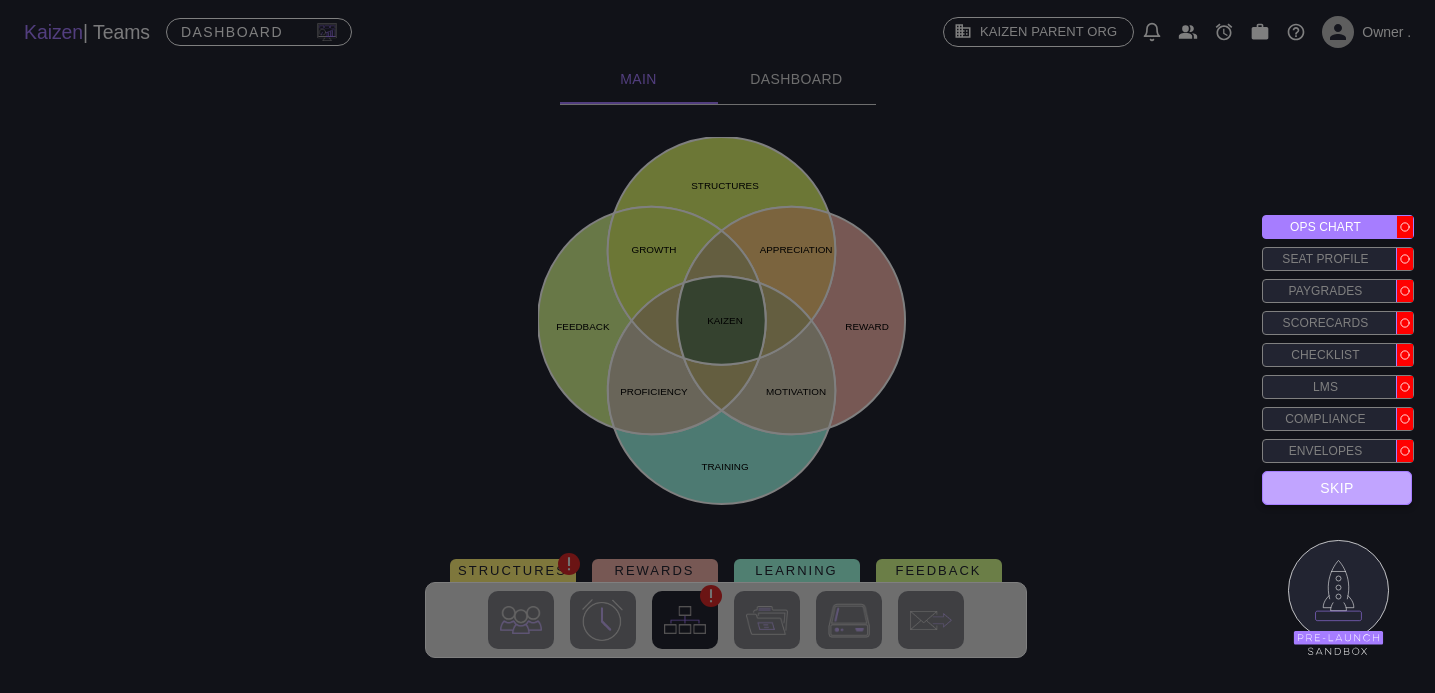 click on "Skip" at bounding box center (1337, 488) 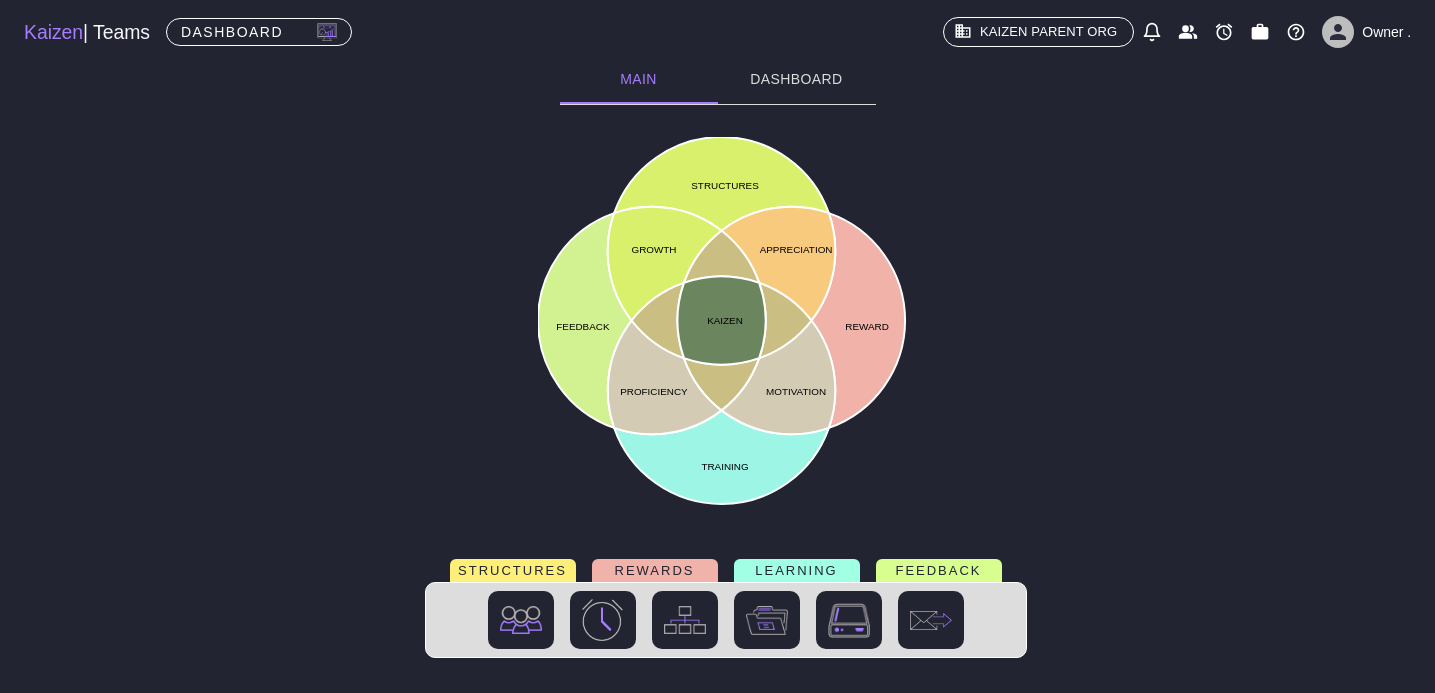 click on "REWARDS" at bounding box center [655, 570] 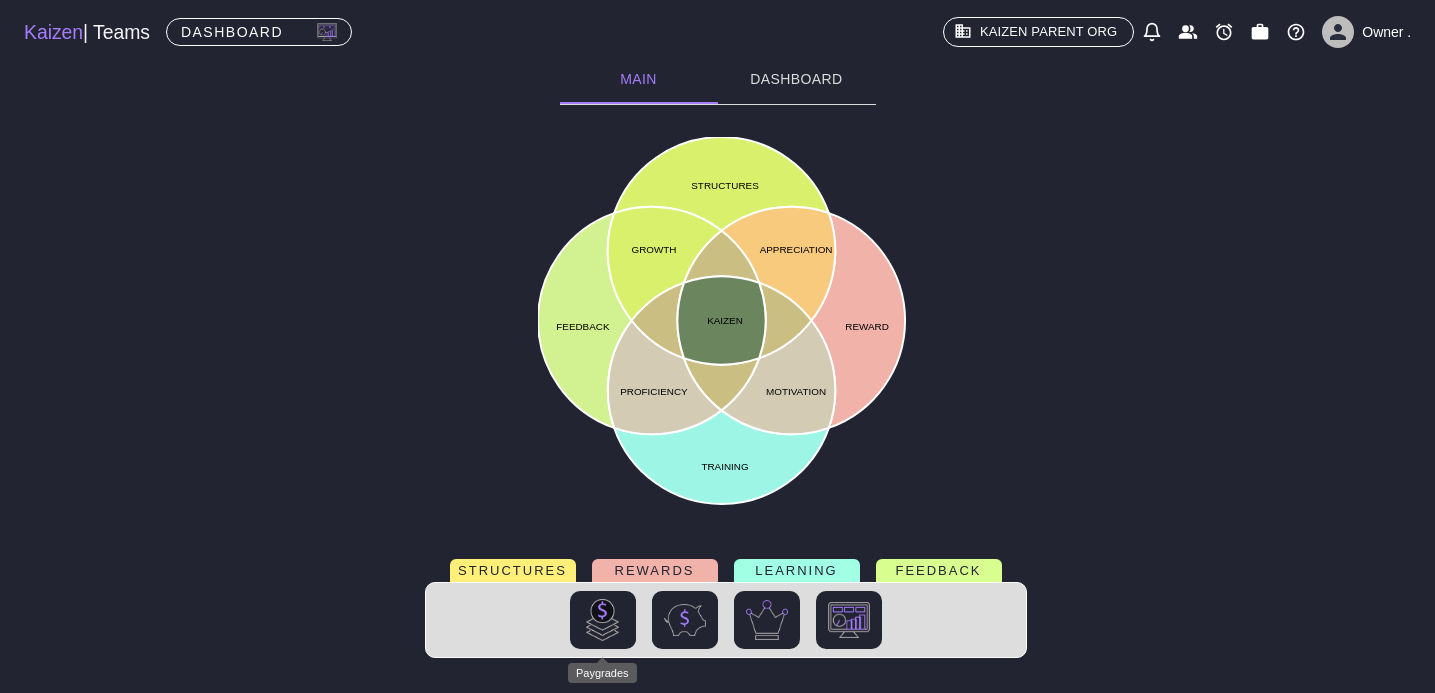 click at bounding box center (603, 620) 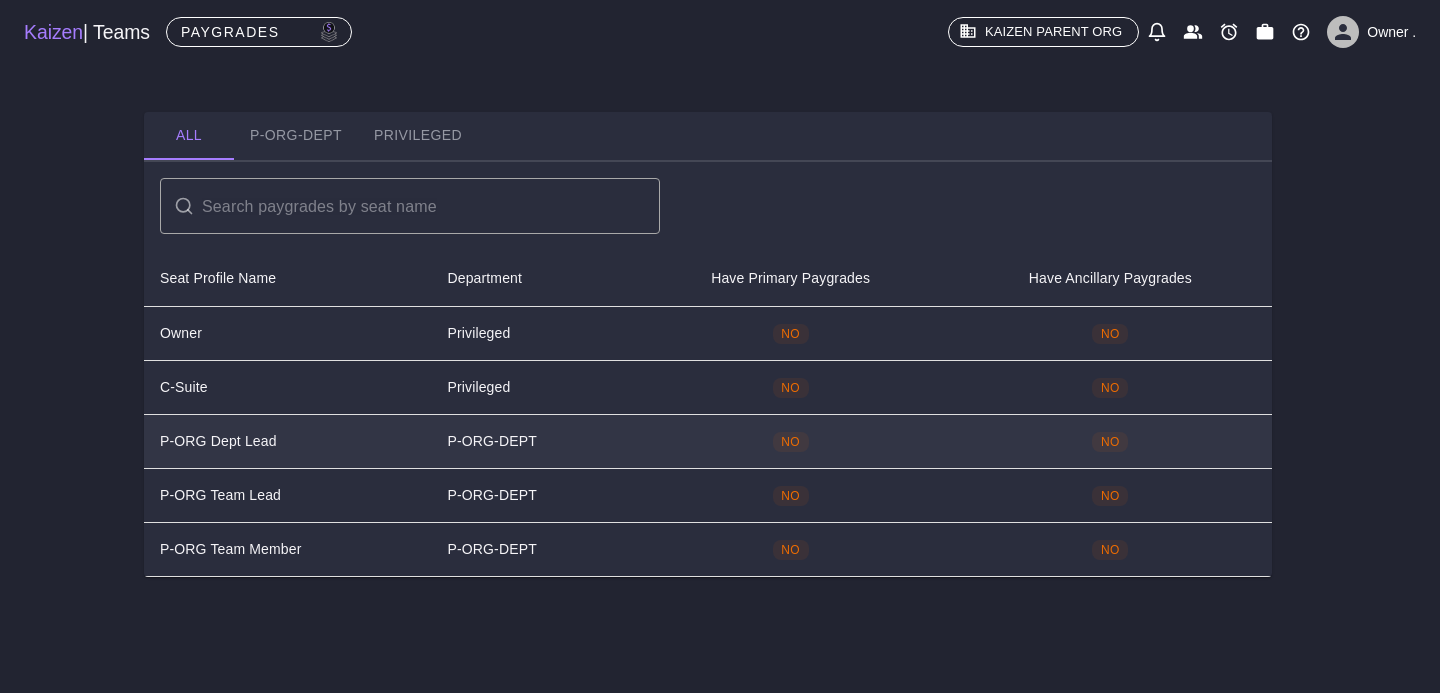 click on "P-ORG Dept Lead" at bounding box center [287, 334] 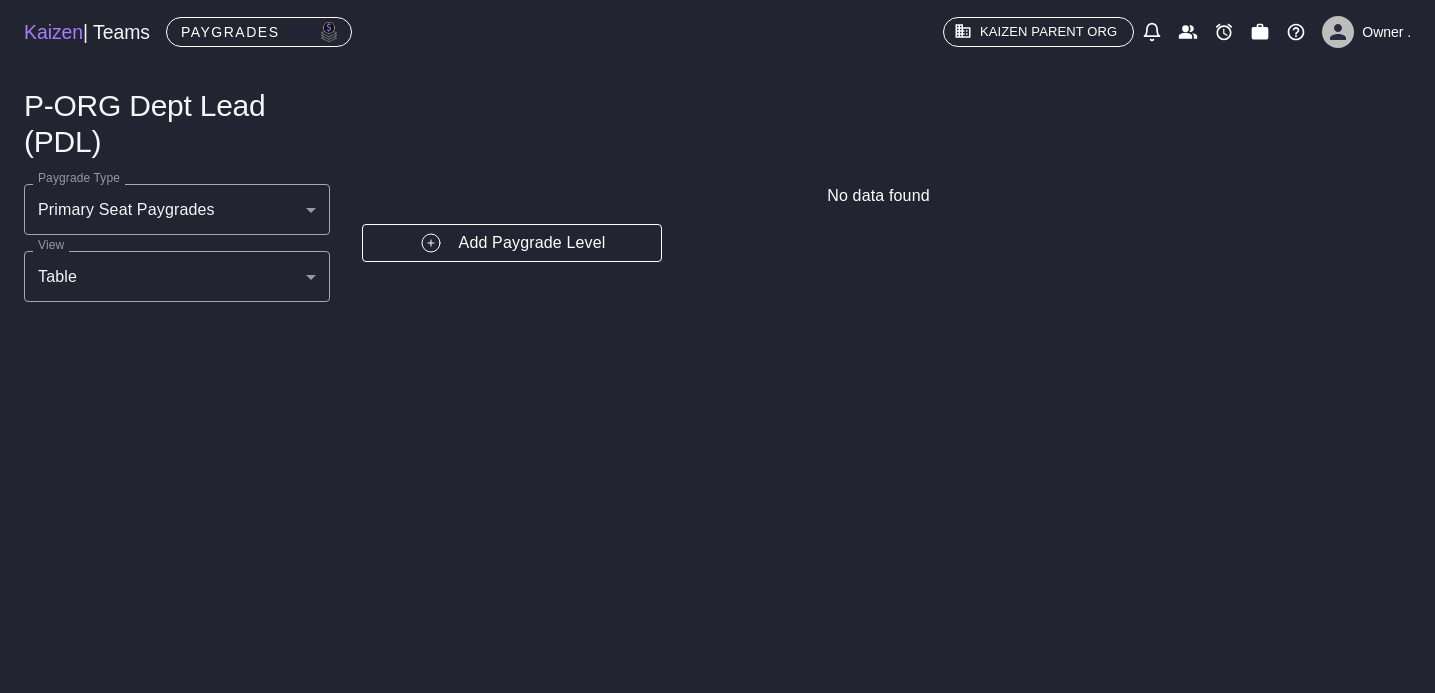 click on "Add Paygrade Level" at bounding box center (512, 243) 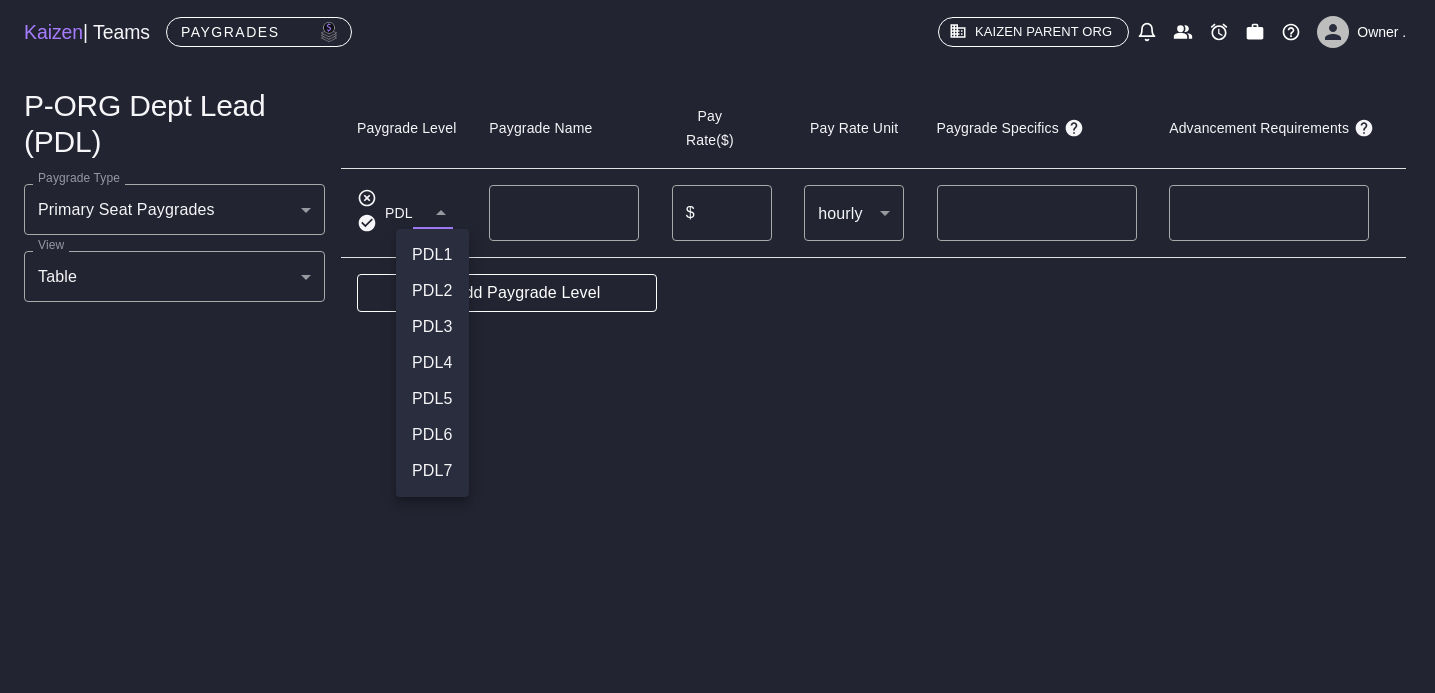 click on "Kaizen  | Teams Paygrades Kaizen Parent ORG Owner . P-ORG Dept Lead (PDL)  Paygrade Type Primary Seat Paygrades primary Paygrade Type View Table table View Paygrade Level Paygrade Name Pay Rate($) Pay Rate Unit Paygrade Specifics Advancement Requirements PDL ​ ​ ​ $ ​ hourly hourly ​ x ​ x ​ Add Paygrade Level
My Documents My Reviews My Profile My Training Material My Seats Posts Settings Logout PDL 1 PDL 2 PDL 3 PDL 4 PDL 5 PDL 6 PDL 7" at bounding box center [717, 361] 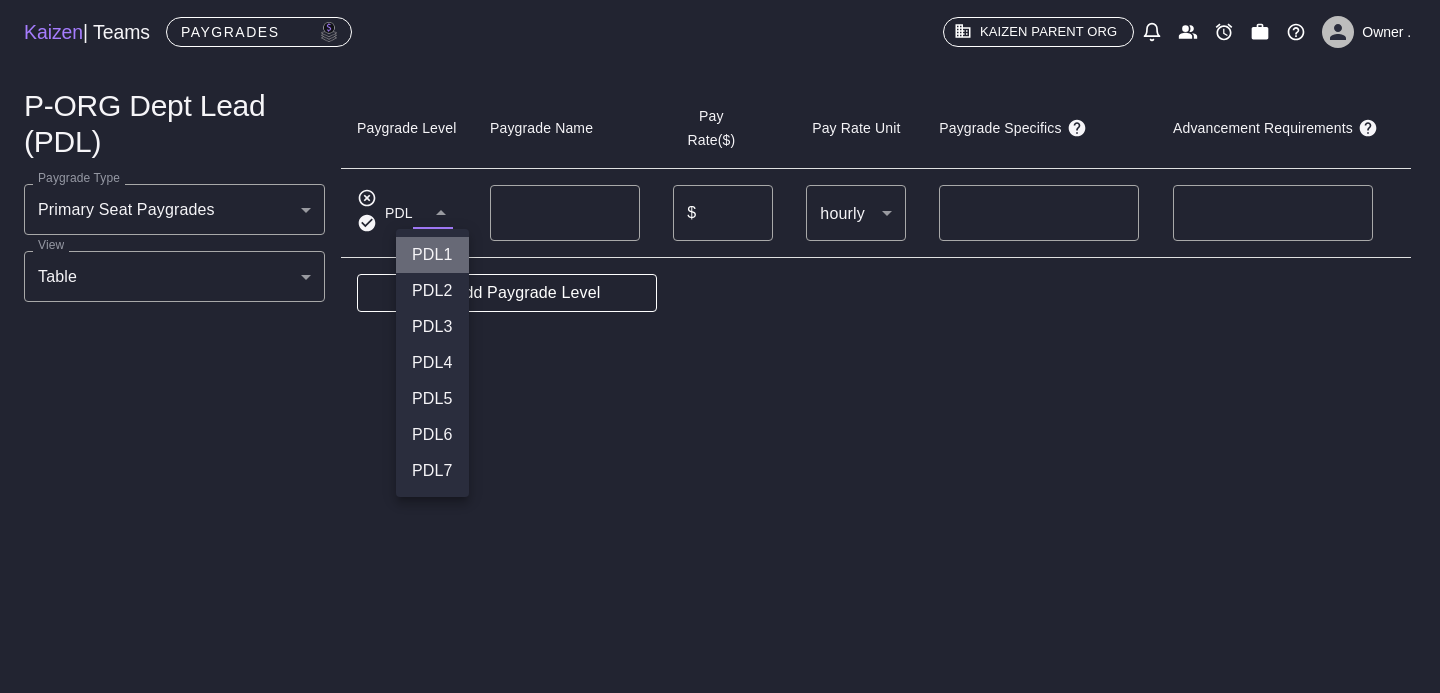 click on "PDL 1" at bounding box center (432, 255) 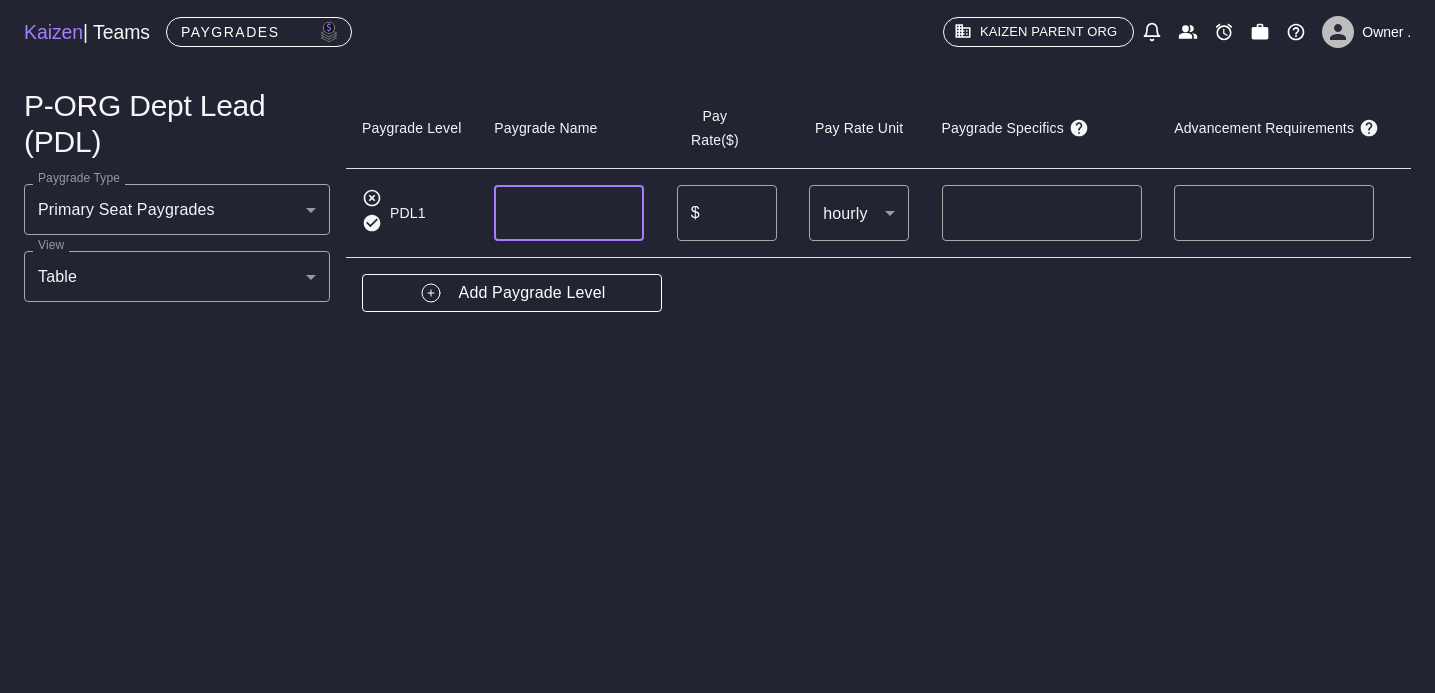 click at bounding box center [569, 213] 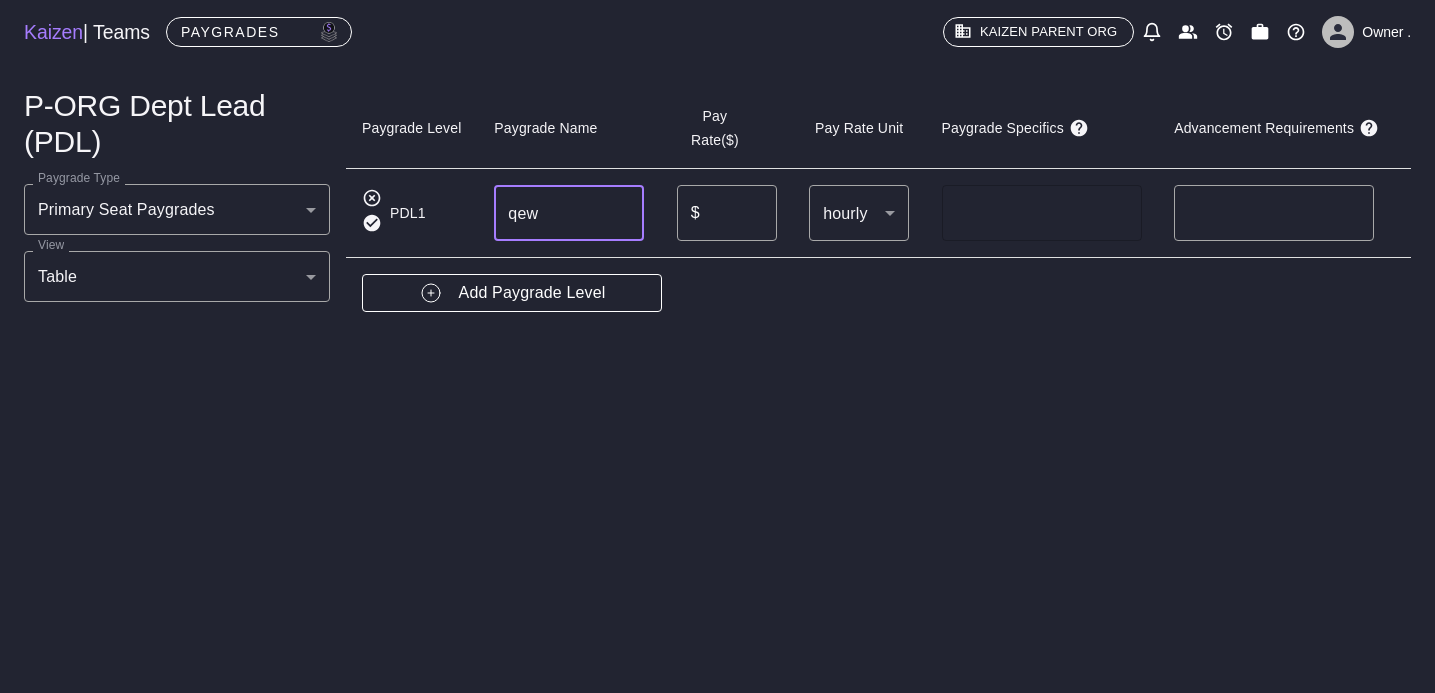 type on "qew" 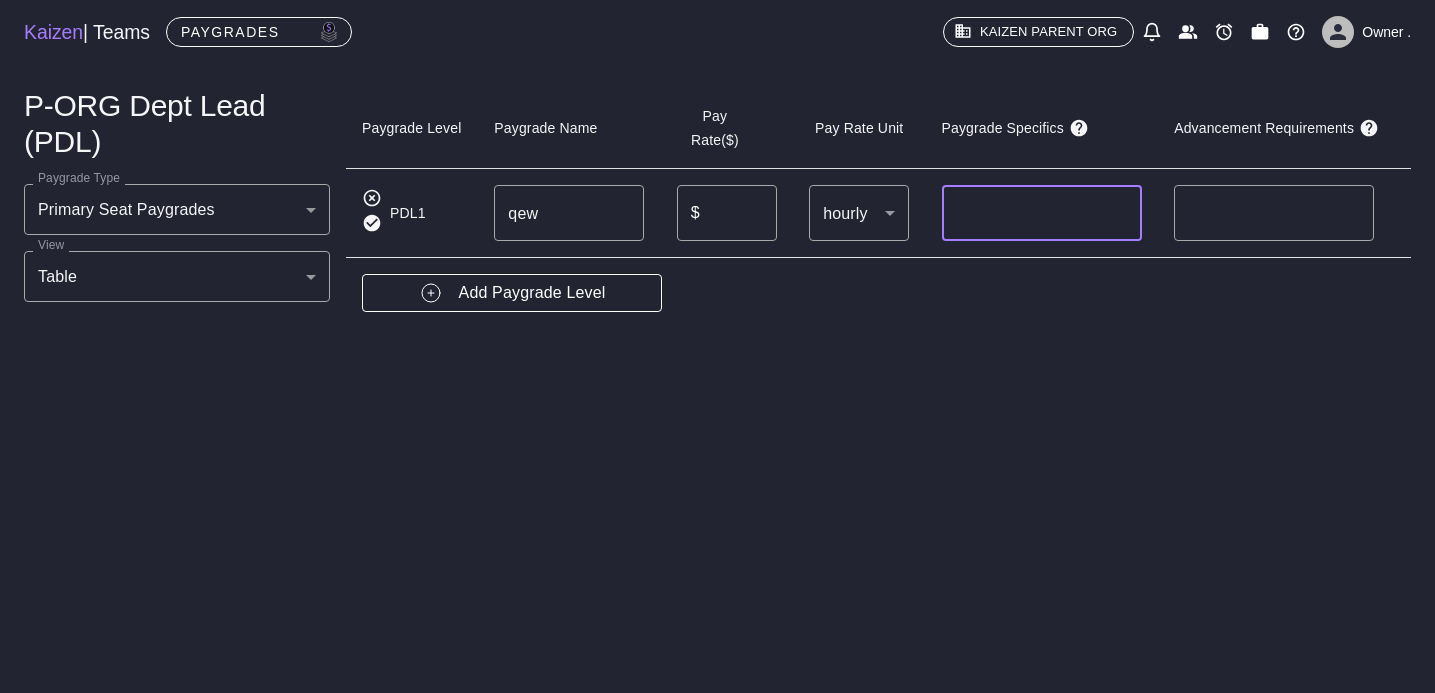 click at bounding box center (1042, 213) 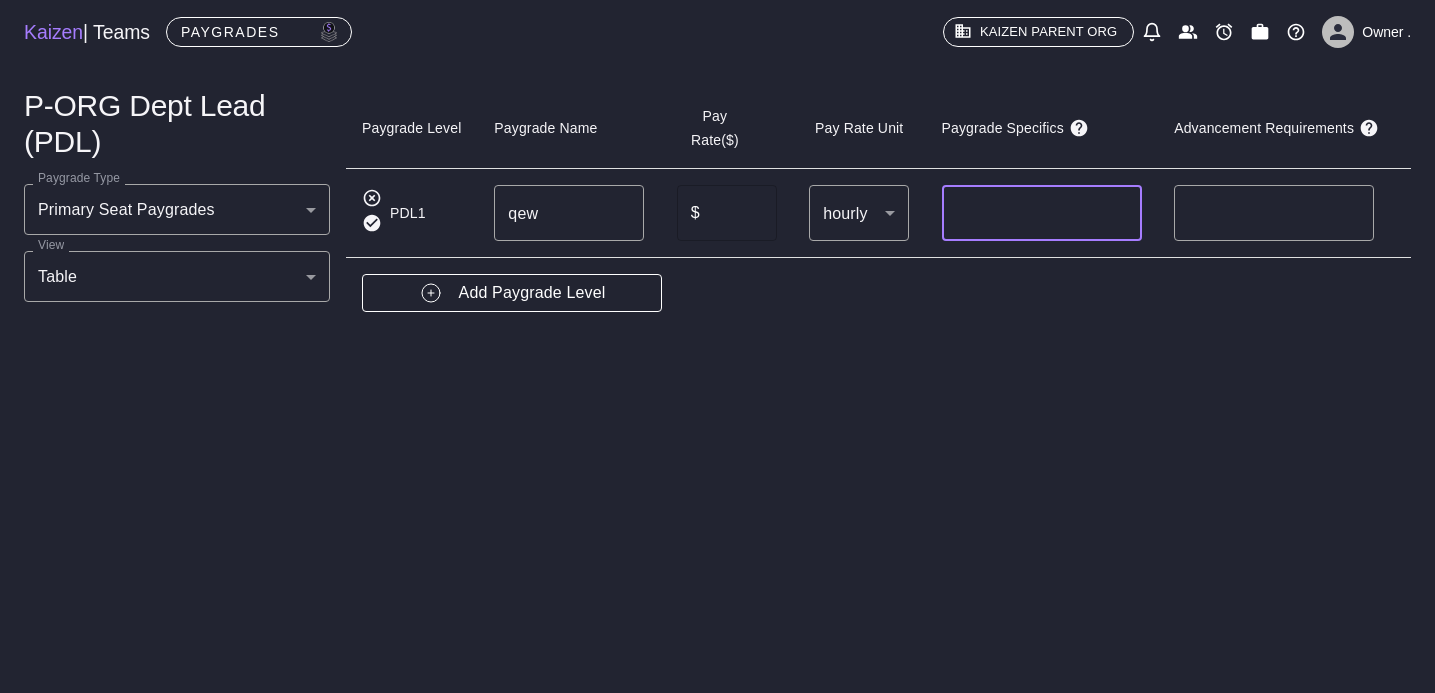 click at bounding box center (742, 213) 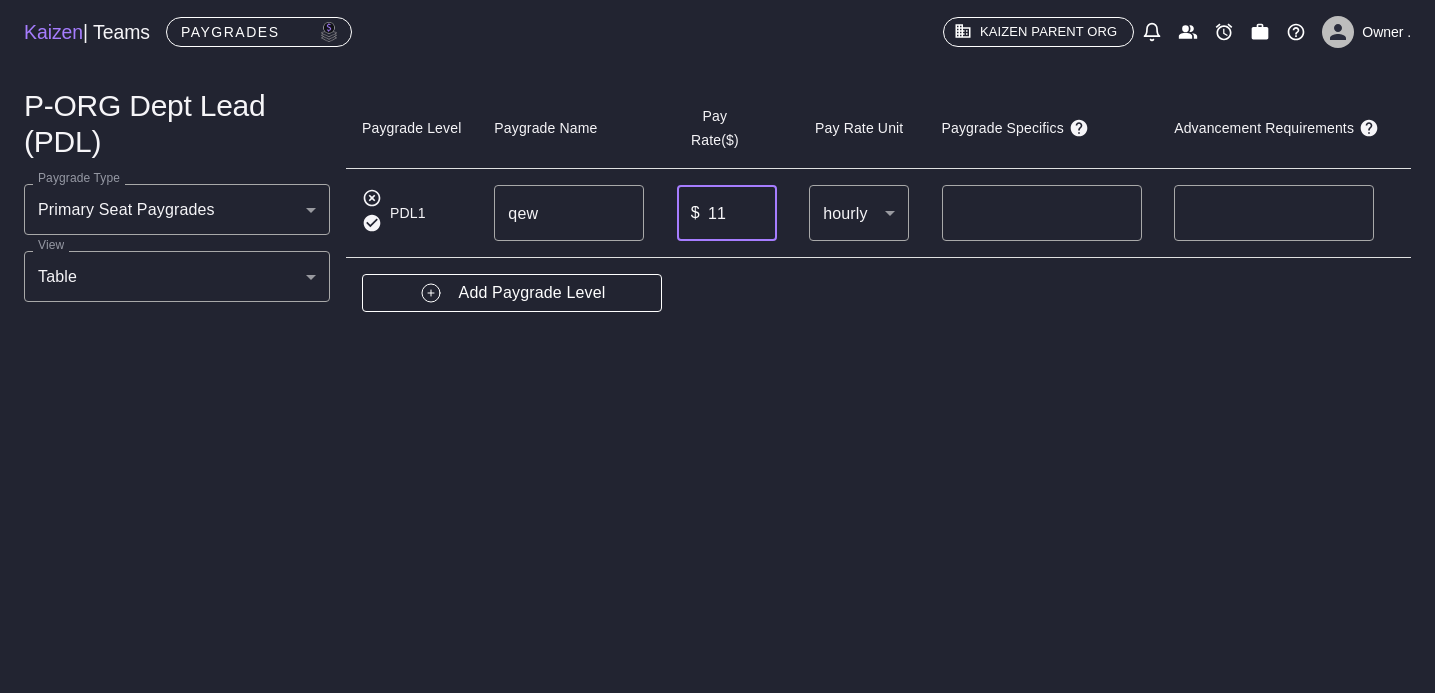 type on "11" 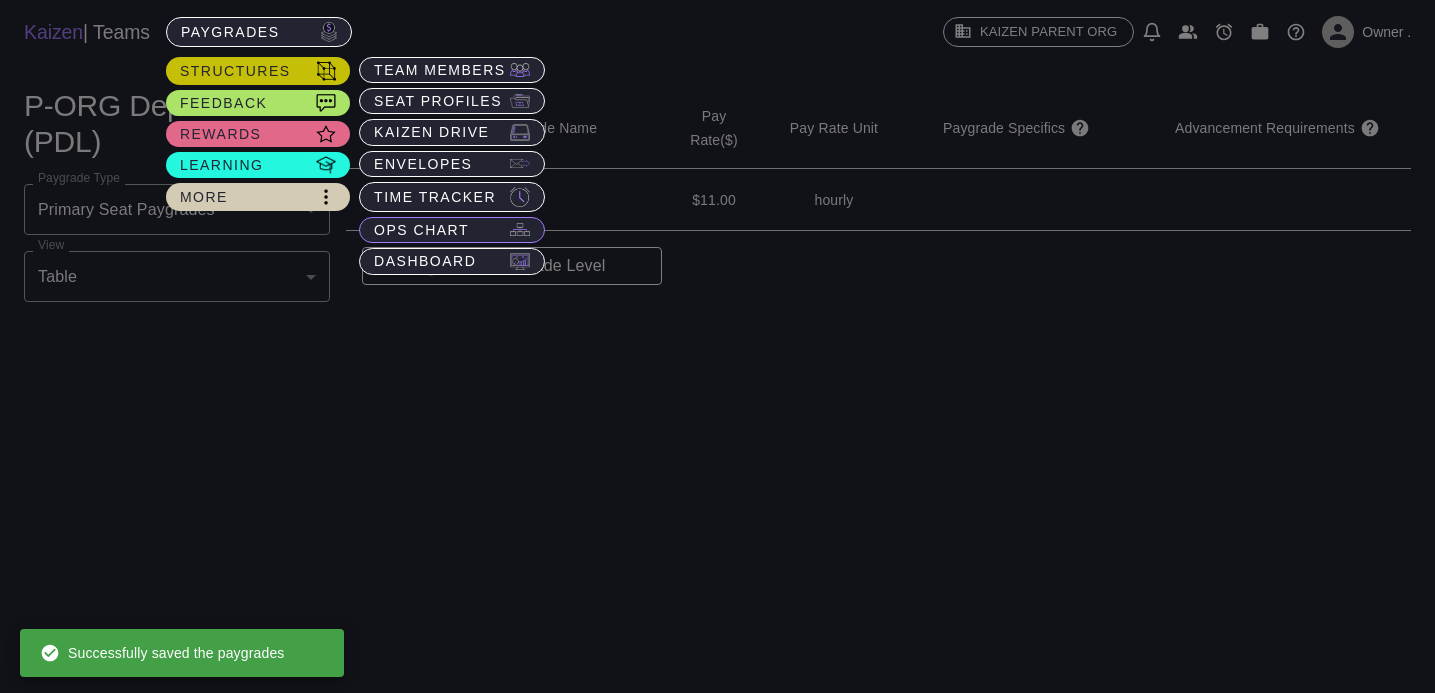 click on "OPS Chart" at bounding box center (440, 70) 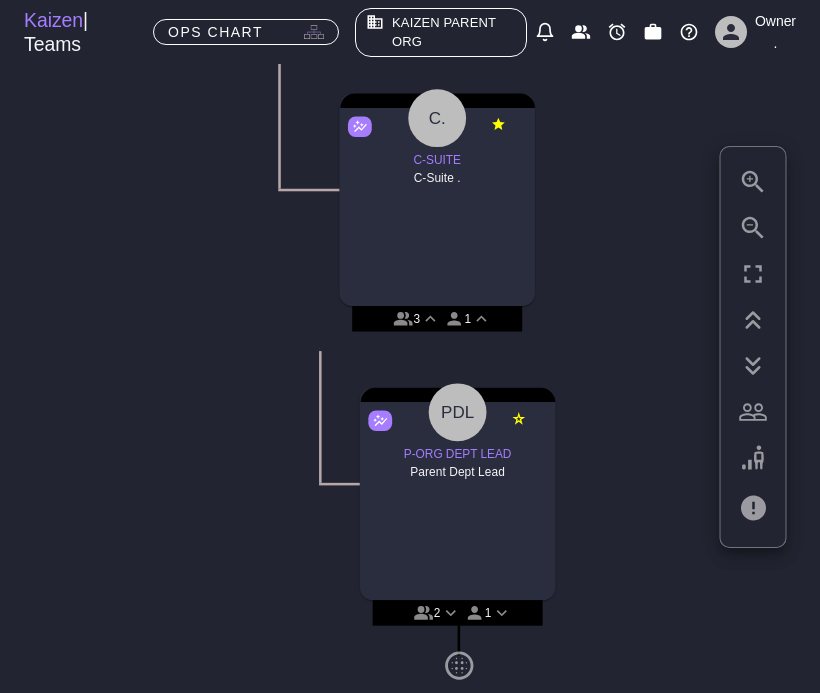 scroll, scrollTop: 385, scrollLeft: 0, axis: vertical 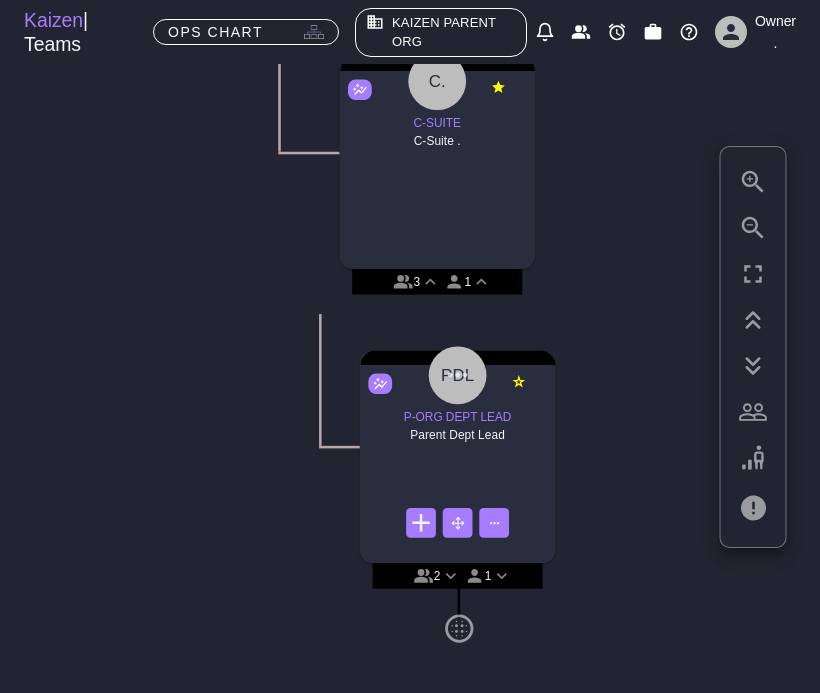 click at bounding box center [458, 375] 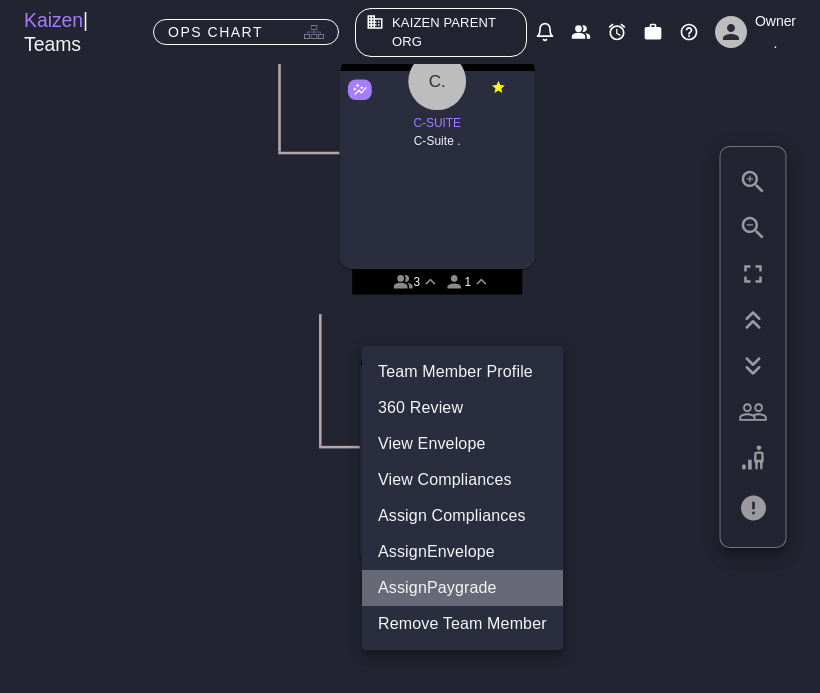 click on "Assign  Paygrade" at bounding box center [462, 588] 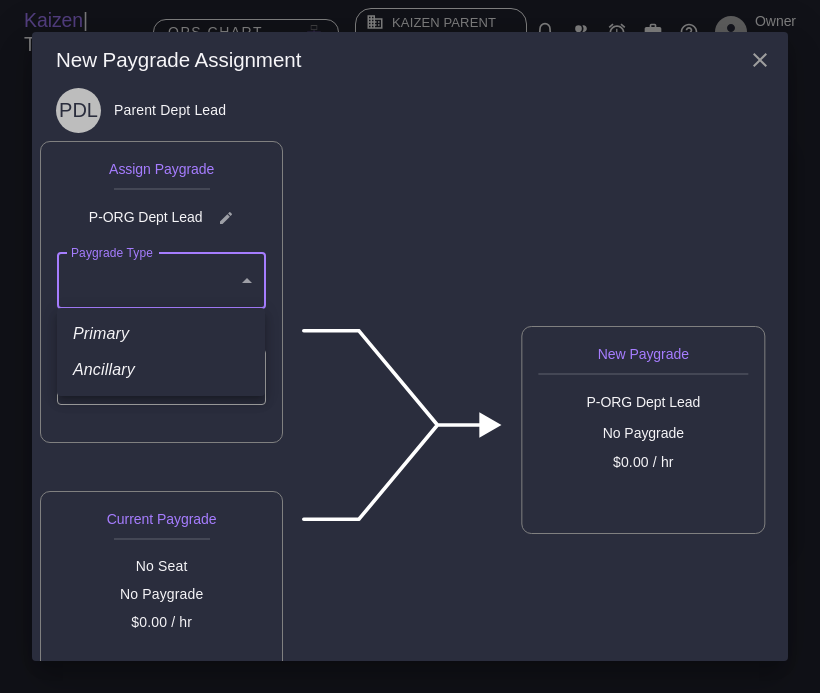 click on "Kaizen  | Teams OPS Chart Kaizen Parent ORG Owner . O. OWNER Owner . 4    1   C. C-SUITE C-Suite . 3    1   PDL P-ORG DEPT LEAD Parent Dept Lead 2    1
My Documents My Reviews My Profile My Training Material My Seats Posts Settings Logout Mark  Valid Audits Mark  Invalid Audits Team Member Profile 360 Review View Envelope View Compliances Assign Compliances Assign  Paygrade Remove Team Member View Seat Profile Training Modules View Paygrades View Checklists Team Member Profile 360 Review View Envelope View Compliances Assign Compliances Assign  Envelope Assign  Paygrade Remove Team Member View Seat Profile Training Modules View Paygrades View Checklists View Seat Function Performance Audit Seat Function Delete Seat Function Team Member Profile 360 Review View Envelope View Compliances Assign Compliances Assign  Envelope Assign  Paygrade Remove Team Member View Seat Profile Training Modules View Paygrades View Checklists View Seat Function Performance Audit Seat Function Delete Seat Function $" at bounding box center [410, 346] 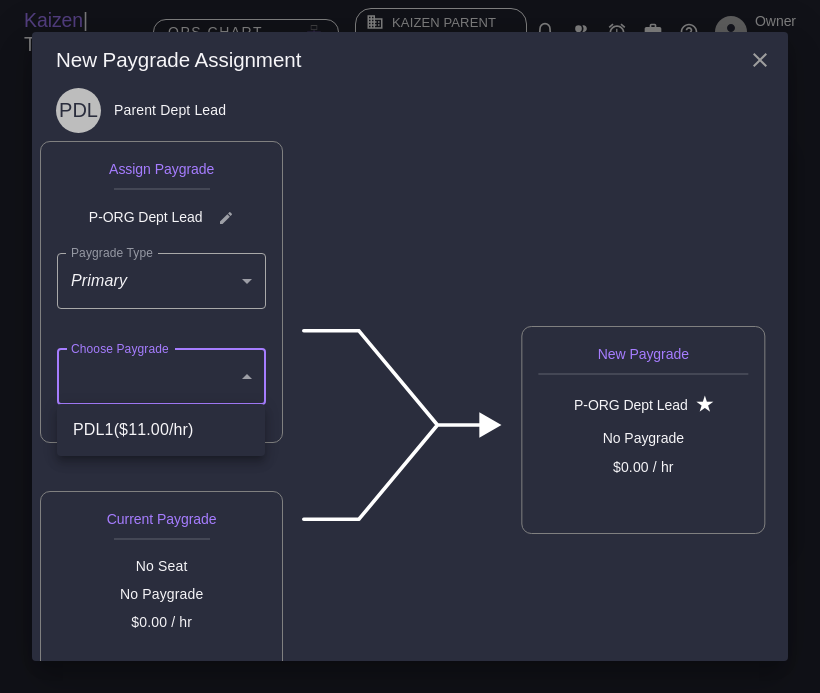 click on "Kaizen  | Teams OPS Chart Kaizen Parent ORG Owner . O. OWNER Owner . 4    1   C. C-SUITE C-Suite . 3    1   PDL P-ORG DEPT LEAD Parent Dept Lead 2    1
My Documents My Reviews My Profile My Training Material My Seats Posts Settings Logout Mark  Valid Audits Mark  Invalid Audits Team Member Profile 360 Review View Envelope View Compliances Assign Compliances Assign  Paygrade Remove Team Member View Seat Profile Training Modules View Paygrades View Checklists Team Member Profile 360 Review View Envelope View Compliances Assign Compliances Assign  Envelope Assign  Paygrade Remove Team Member View Seat Profile Training Modules View Paygrades View Checklists View Seat Function Performance Audit Seat Function Delete Seat Function Team Member Profile 360 Review View Envelope View Compliances Assign Compliances Assign  Envelope Assign  Paygrade Remove Team Member View Seat Profile Training Modules View Paygrades View Checklists View Seat Function Performance Audit Seat Function Delete Seat Function $" at bounding box center [410, 346] 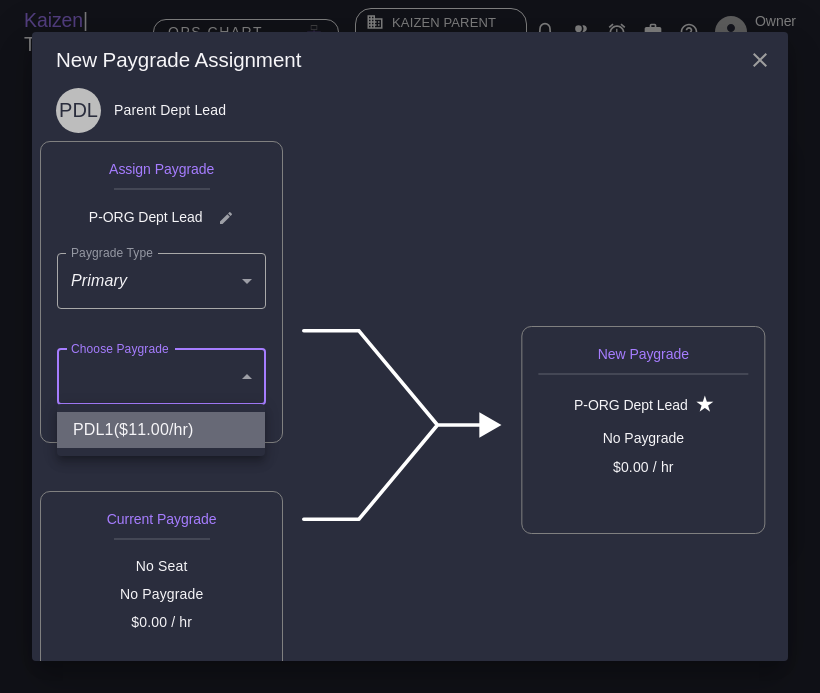 click on "PDL 1  ($ 11.00 /hr)" at bounding box center (161, 430) 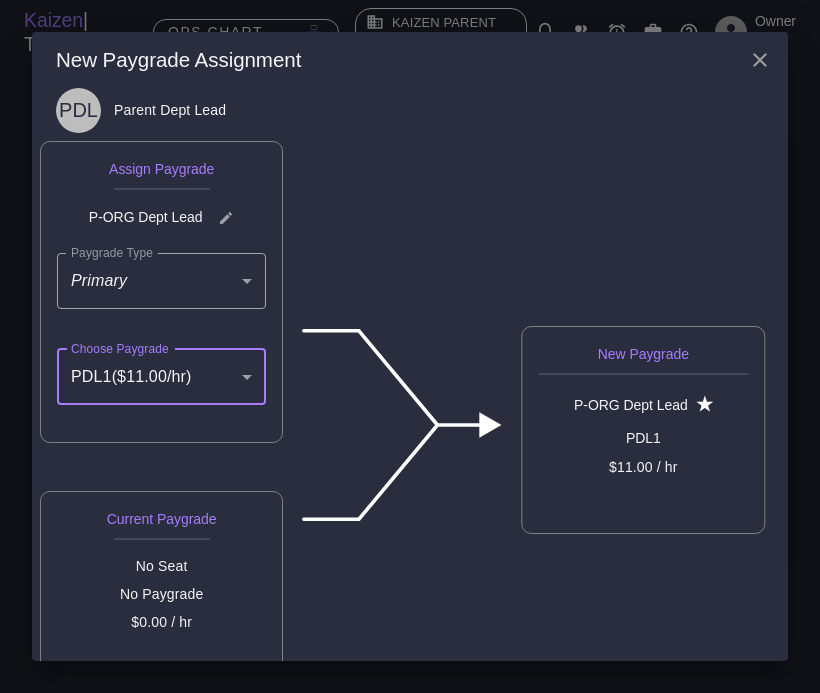 scroll, scrollTop: 146, scrollLeft: 0, axis: vertical 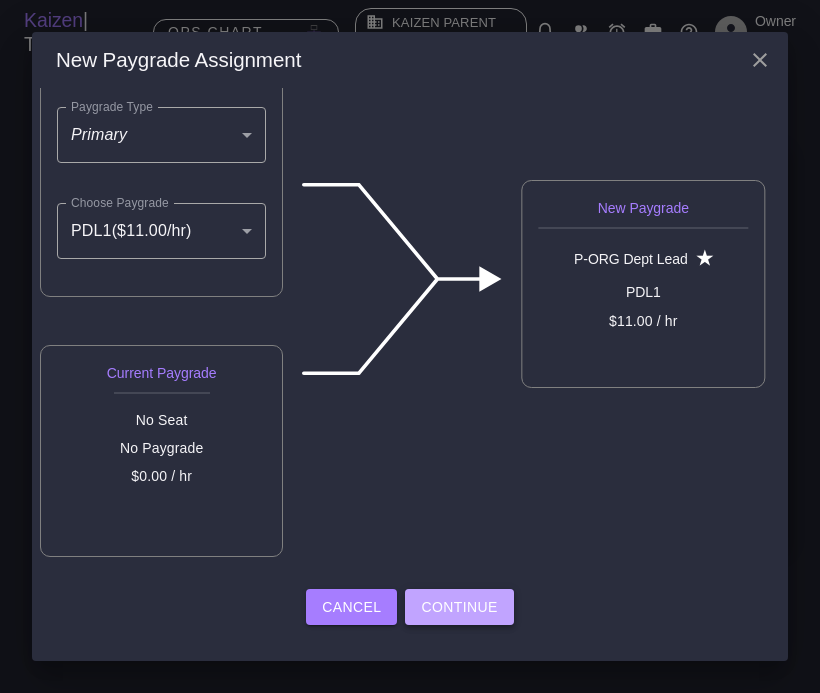click on "Continue" at bounding box center (459, 607) 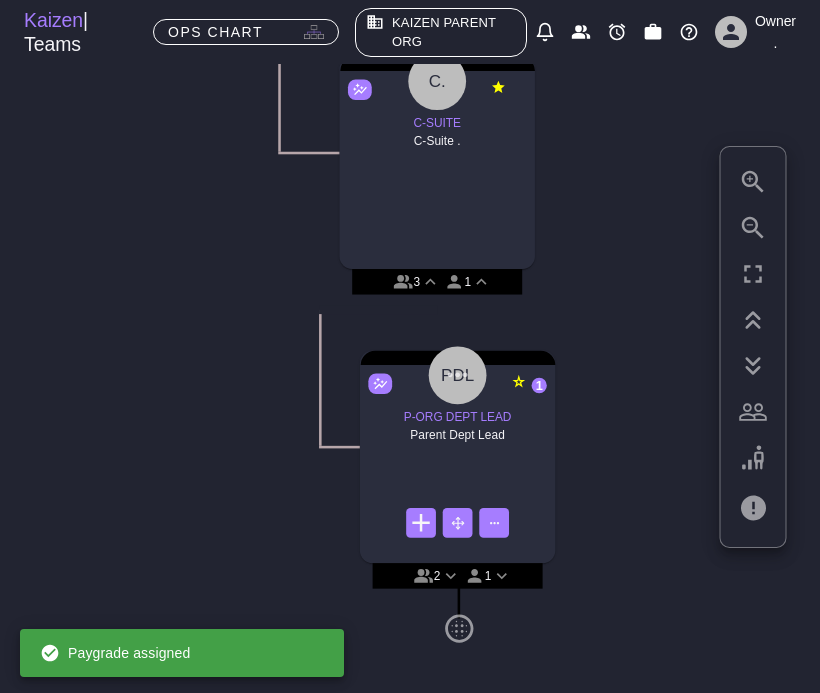 click at bounding box center (458, 375) 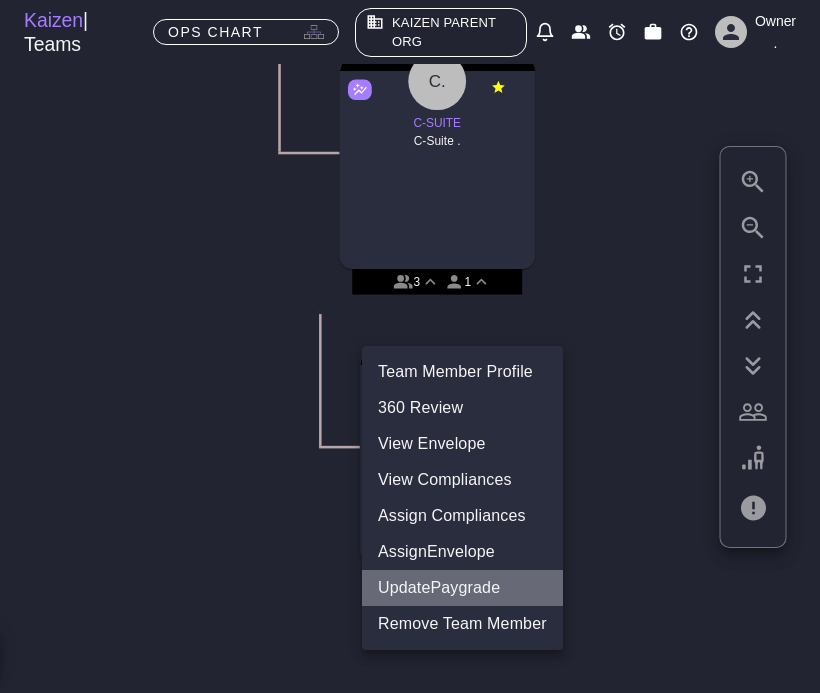click on "Update  Paygrade" at bounding box center (462, 588) 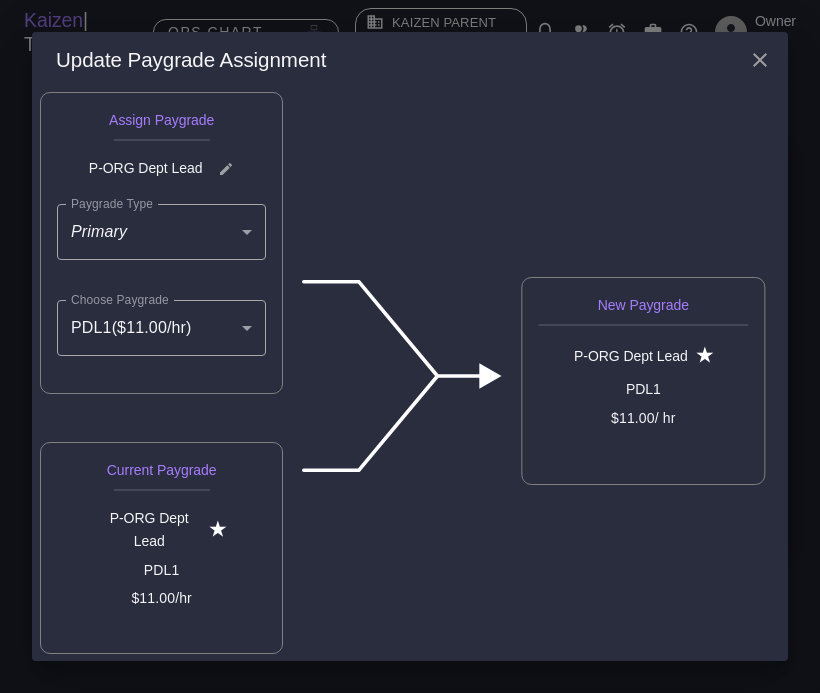 scroll, scrollTop: 146, scrollLeft: 0, axis: vertical 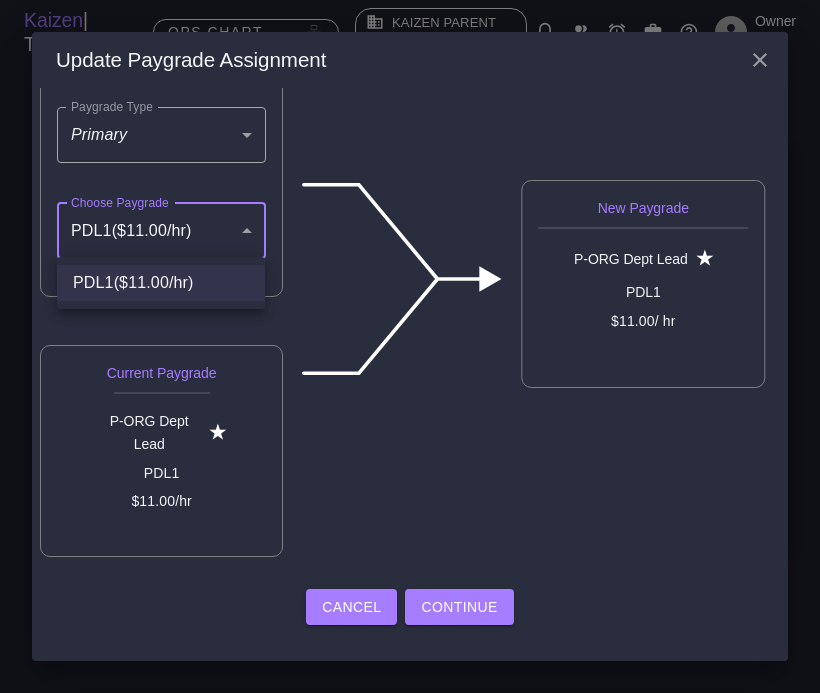 click on "Kaizen  | Teams OPS Chart Kaizen Parent ORG Owner . O. OWNER Owner . 4    1   C. C-SUITE C-Suite . 3    1   PDL P-ORG DEPT LEAD Parent Dept Lead 1 2    1
My Documents My Reviews My Profile My Training Material My Seats Posts Settings Logout Mark  Valid Audits Mark  Invalid Audits Team Member Profile 360 Review View Envelope View Compliances Assign Compliances Assign  Paygrade Remove Team Member View Seat Profile Training Modules View Paygrades View Checklists Team Member Profile 360 Review View Envelope View Compliances Assign Compliances Assign  Envelope Assign  Paygrade Remove Team Member View Seat Profile Training Modules View Paygrades View Checklists View Seat Function Performance Audit Seat Function Delete Seat Function Team Member Profile 360 Review View Envelope View Compliances Assign Compliances Assign  Envelope Update  Paygrade Remove Team Member View Seat Profile Training Modules View Paygrades View Checklists View Seat Function Performance Audit Seat Function Delete Seat Function" at bounding box center (410, 346) 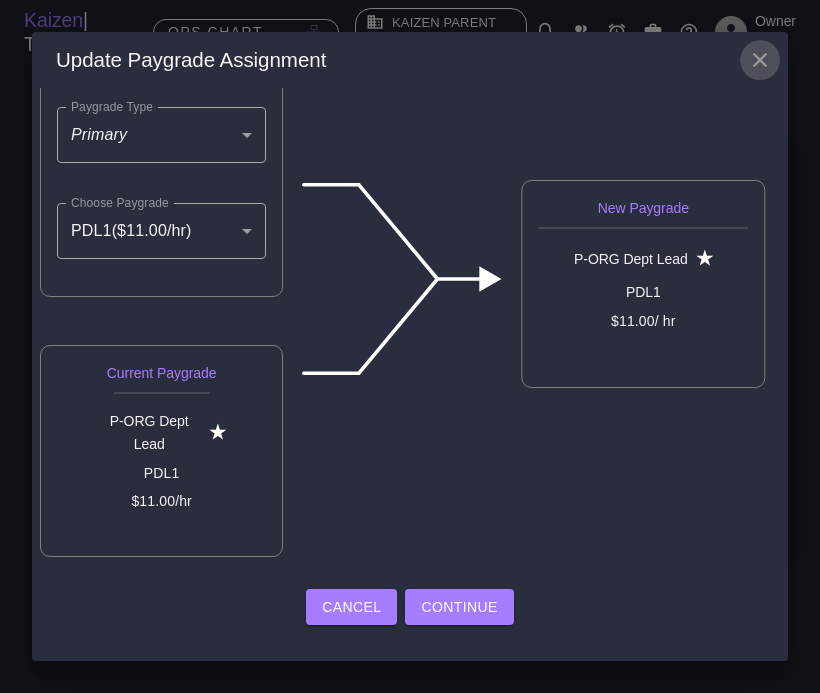 click at bounding box center [760, 60] 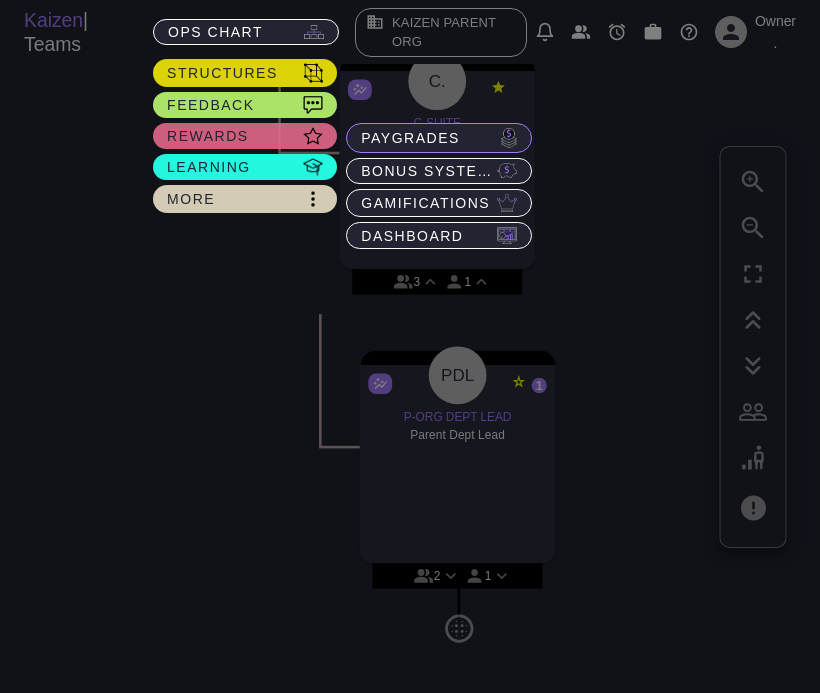 click on "Paygrades" at bounding box center [410, 138] 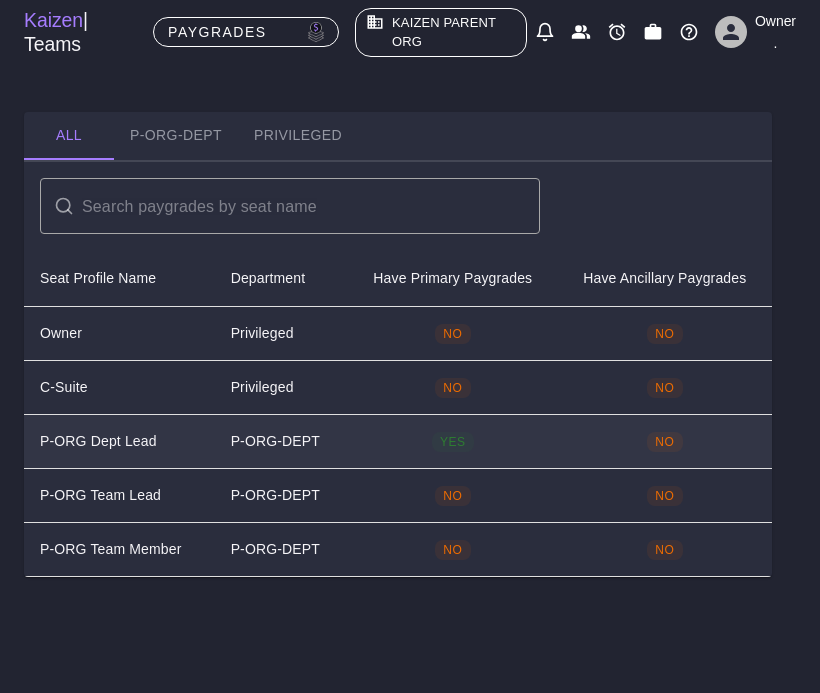click on "P-ORG Dept Lead" at bounding box center (119, 334) 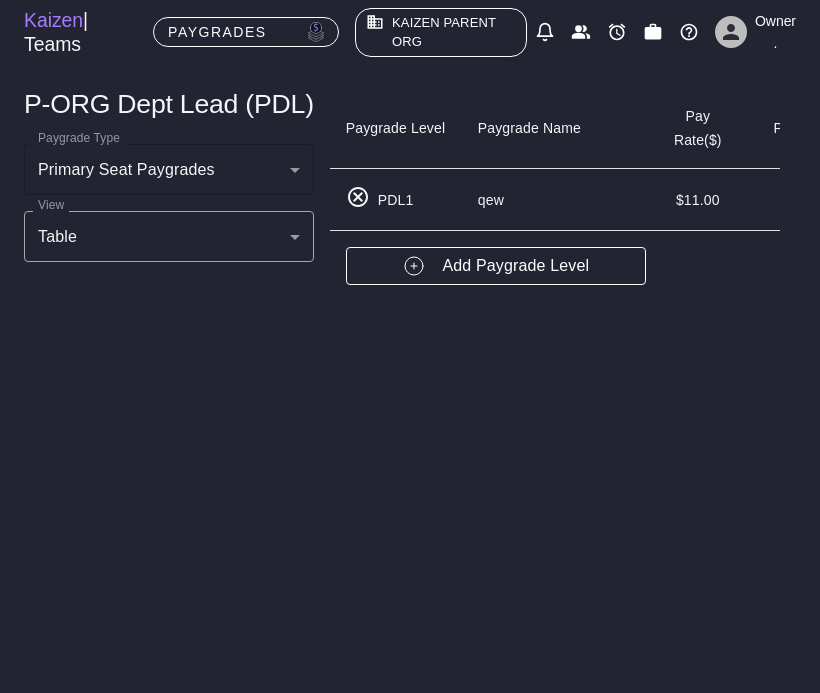 click on "Kaizen  | Teams Paygrades Kaizen Parent ORG Owner . P-ORG Dept Lead (PDL)  Paygrade Type Primary Seat Paygrades primary Paygrade Type View Table table View Paygrade Level Paygrade Name Pay Rate($) Pay Rate Unit Paygrade Specifics Advancement Requirements PDL 1 qew   $ 11.00 hourly Add Paygrade Level
My Documents My Reviews My Profile My Training Material My Seats Posts Settings Logout" at bounding box center (410, 361) 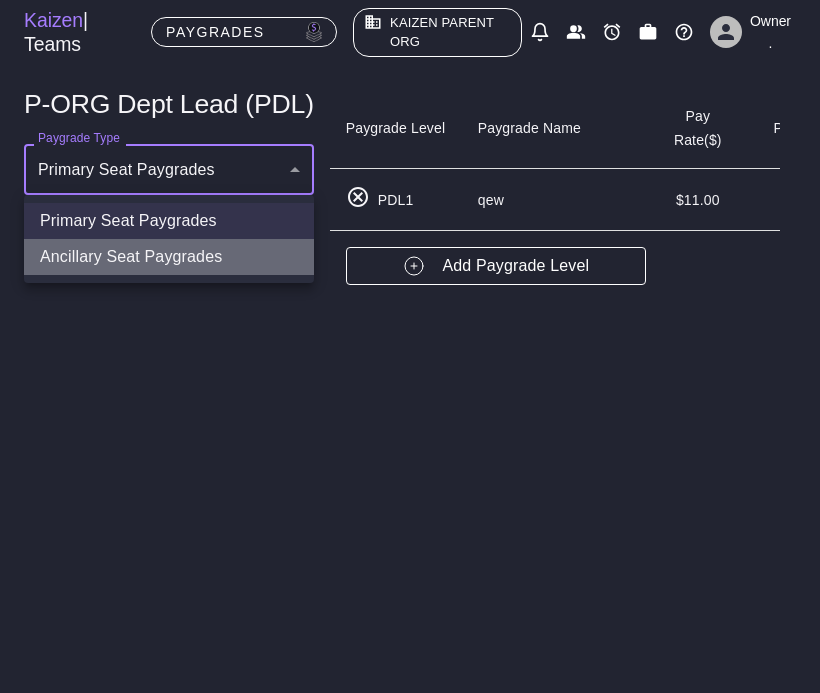 click on "Ancillary Seat Paygrades" at bounding box center (169, 257) 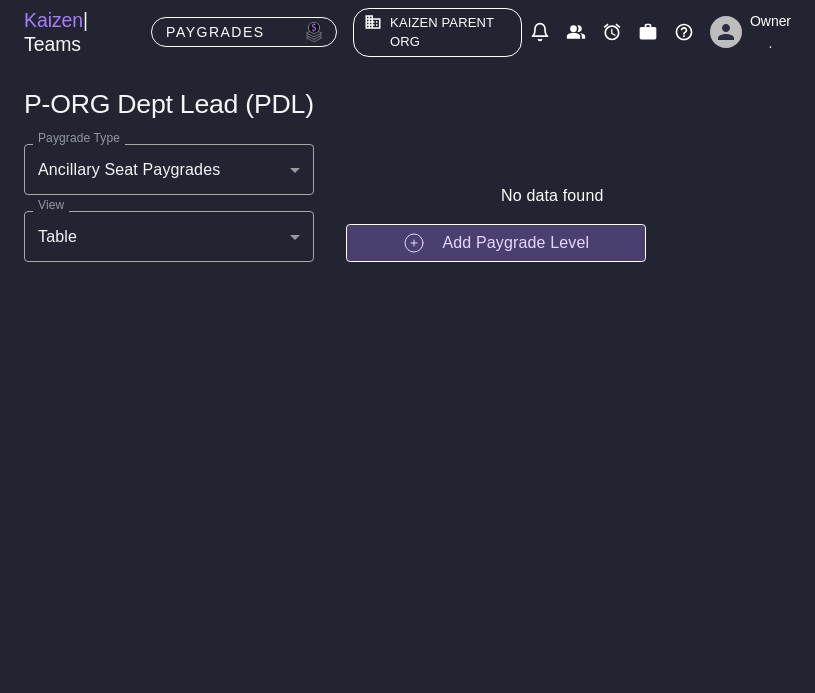 click on "Add Paygrade Level" at bounding box center (496, 243) 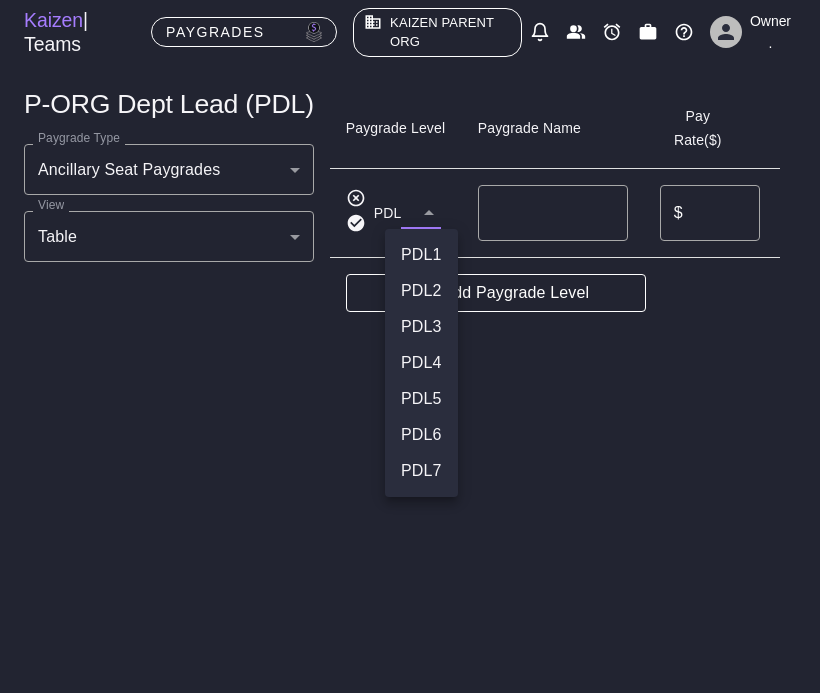 click on "Kaizen  | Teams Paygrades Kaizen Parent ORG Owner . P-ORG Dept Lead (PDL)  Paygrade Type Ancillary Seat Paygrades ancillary Paygrade Type View Table table View Paygrade Level Paygrade Name Pay Rate($) Pay Rate Unit Paygrade Specifics Advancement Requirements PDL ​ ​ ​ $ ​ hourly hourly ​ x ​ x ​ Add Paygrade Level
My Documents My Reviews My Profile My Training Material My Seats Posts Settings Logout PDL 1 PDL 2 PDL 3 PDL 4 PDL 5 PDL 6 PDL 7" at bounding box center [410, 361] 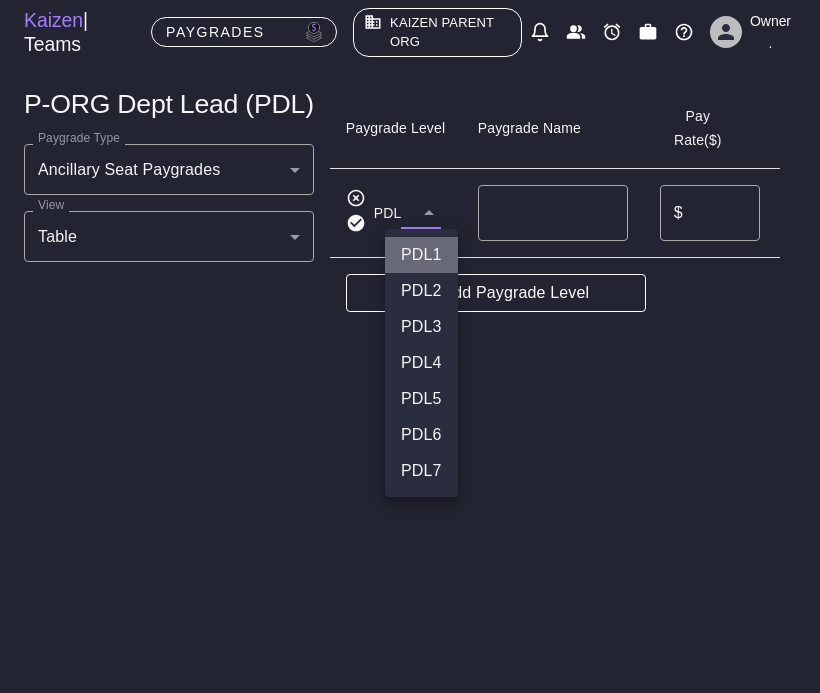 click on "PDL 1" at bounding box center (421, 255) 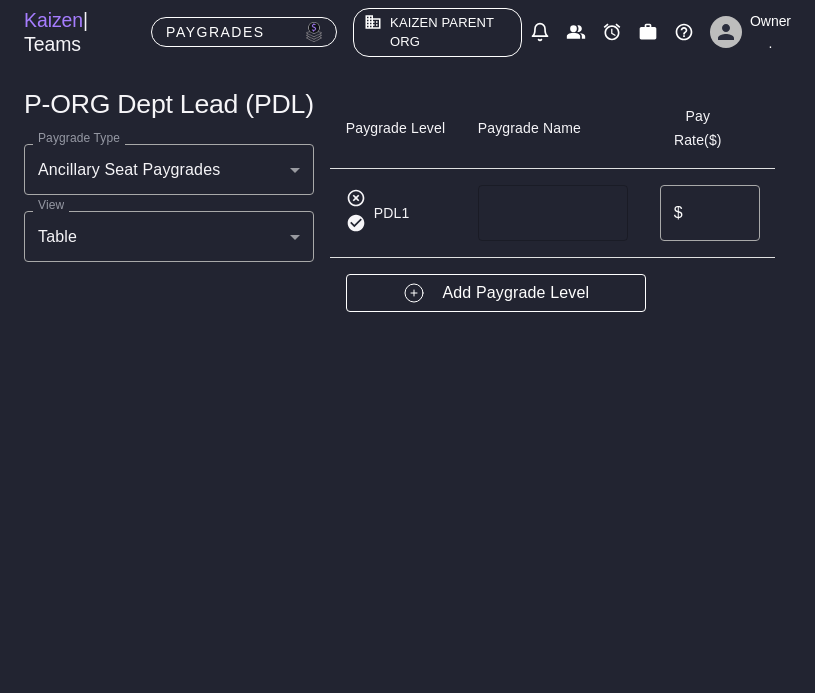 click at bounding box center [553, 213] 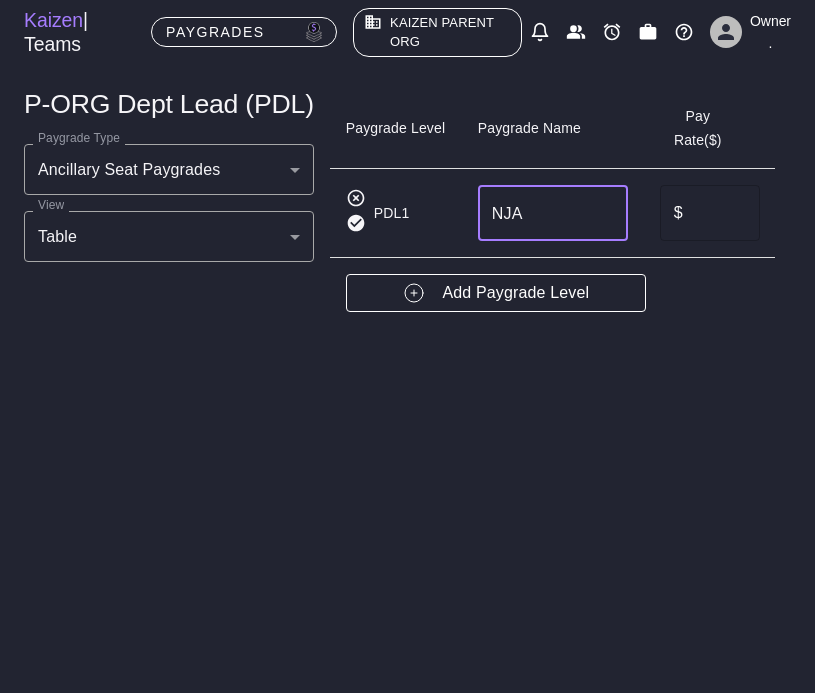 type on "NJA" 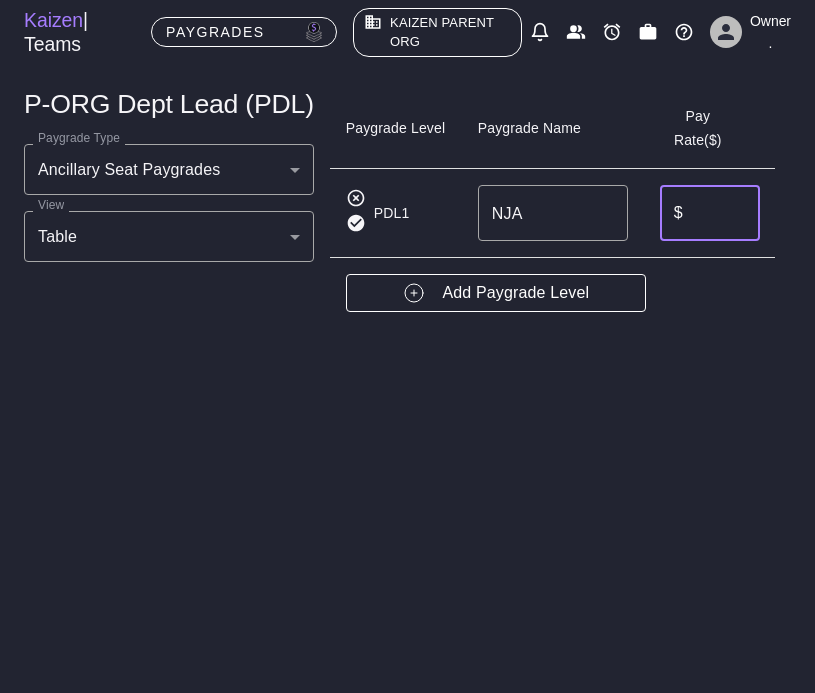 click at bounding box center (725, 213) 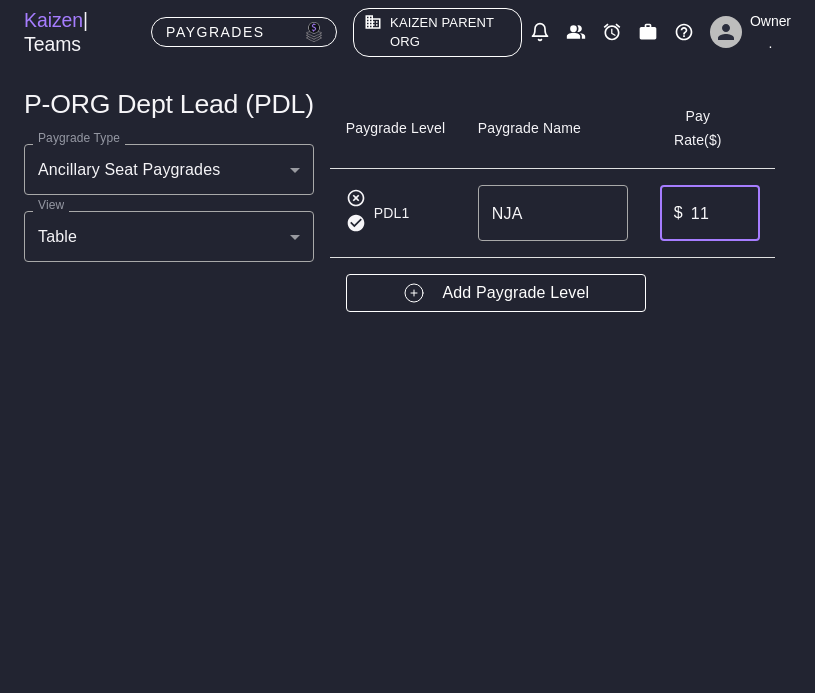 type on "11" 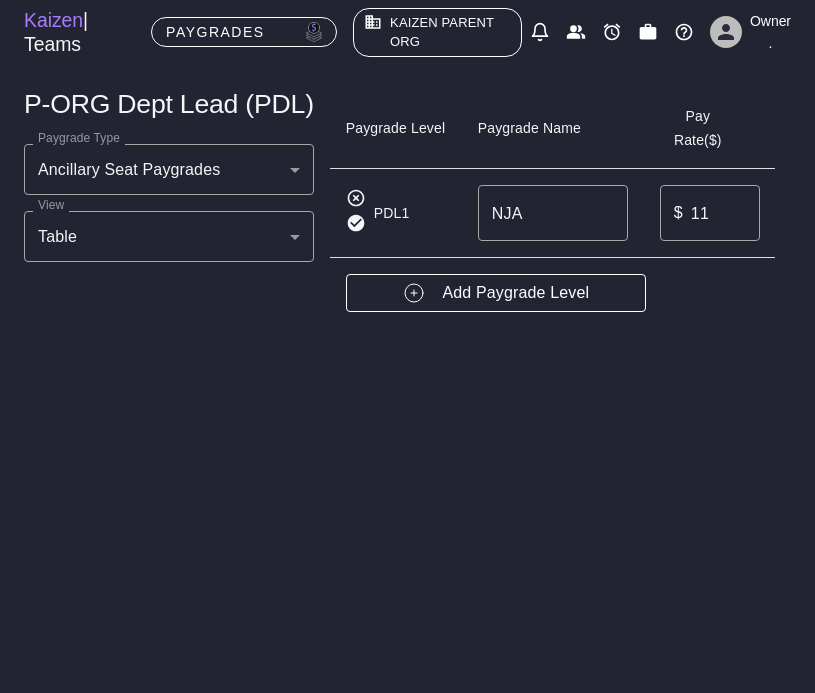 click at bounding box center [355, 223] 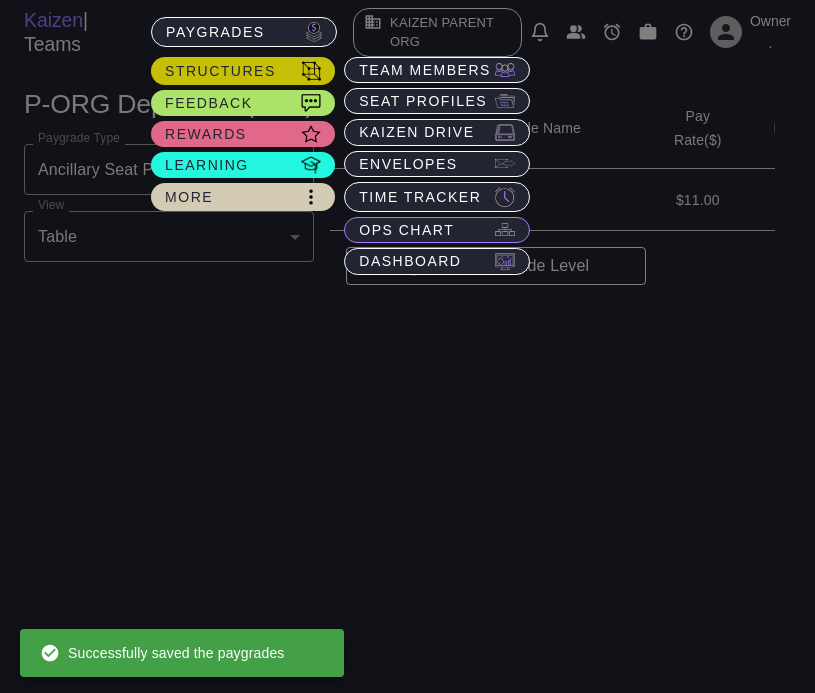 click on "OPS Chart" at bounding box center [425, 70] 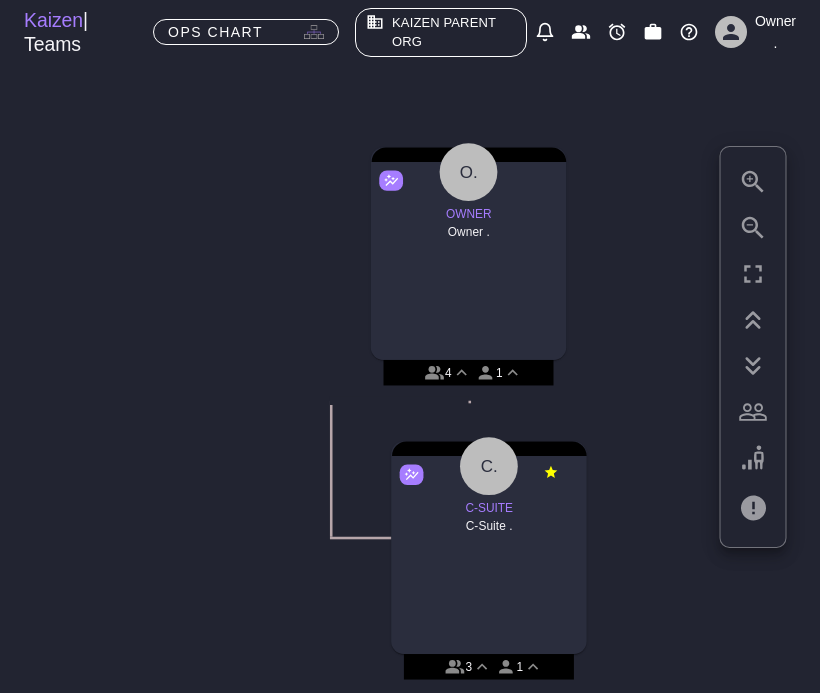 scroll, scrollTop: 1, scrollLeft: 166, axis: both 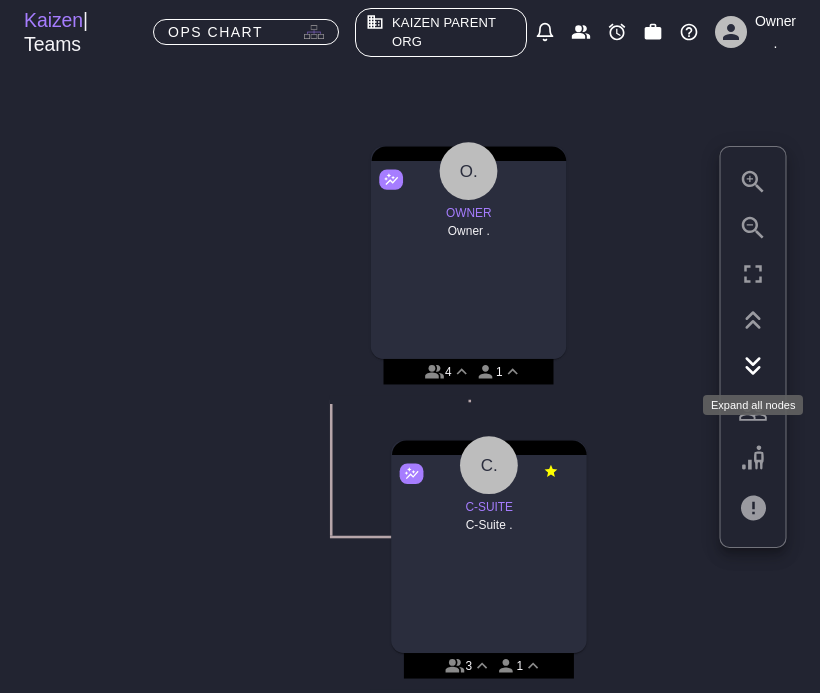 click at bounding box center [753, 366] 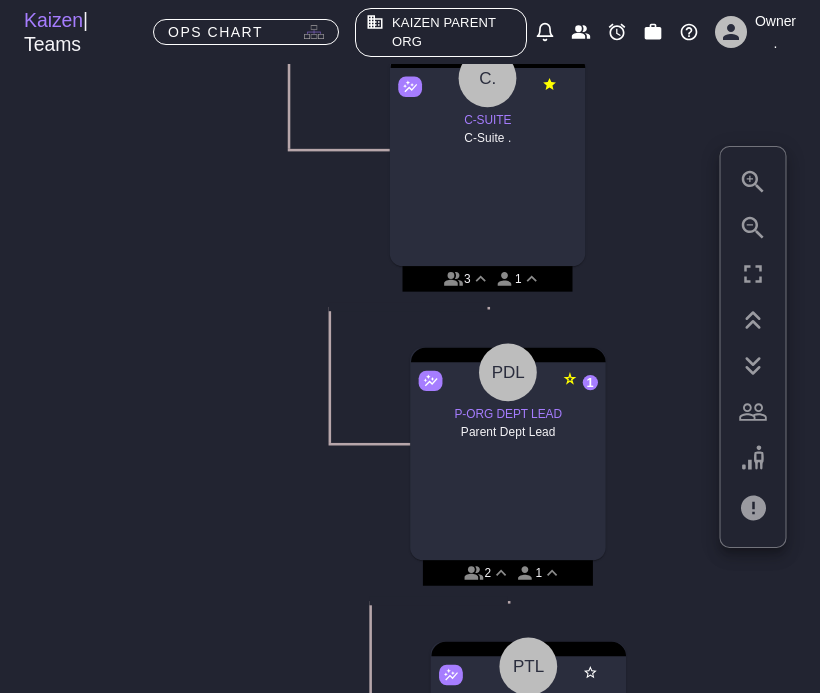 scroll, scrollTop: 450, scrollLeft: 166, axis: both 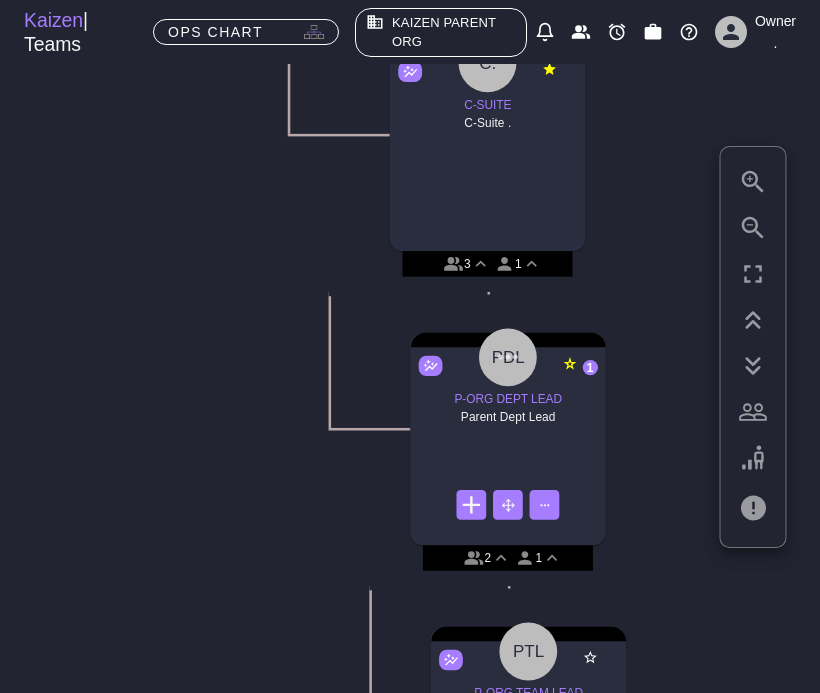 click at bounding box center [508, 356] 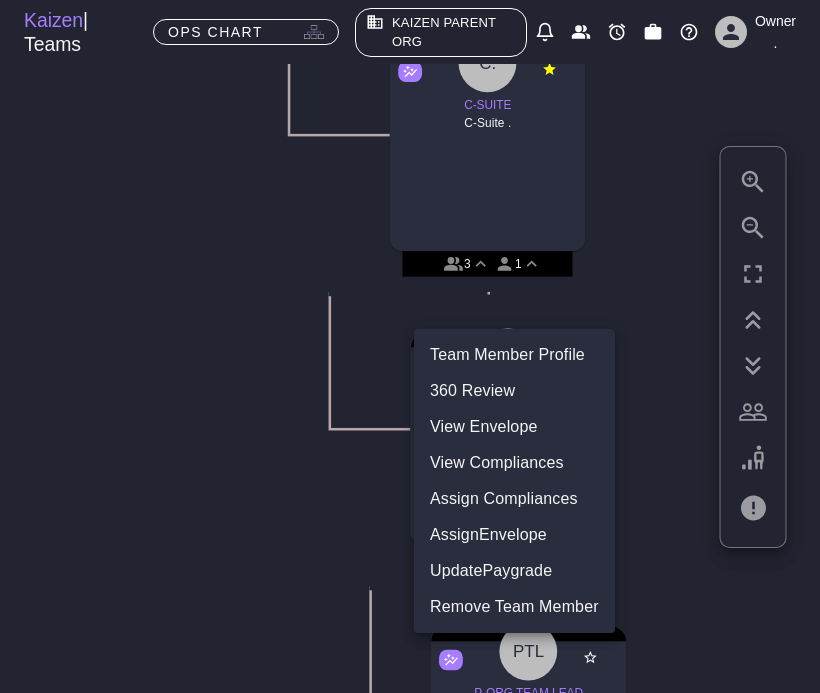 click on "Remove Team Member" at bounding box center [514, 607] 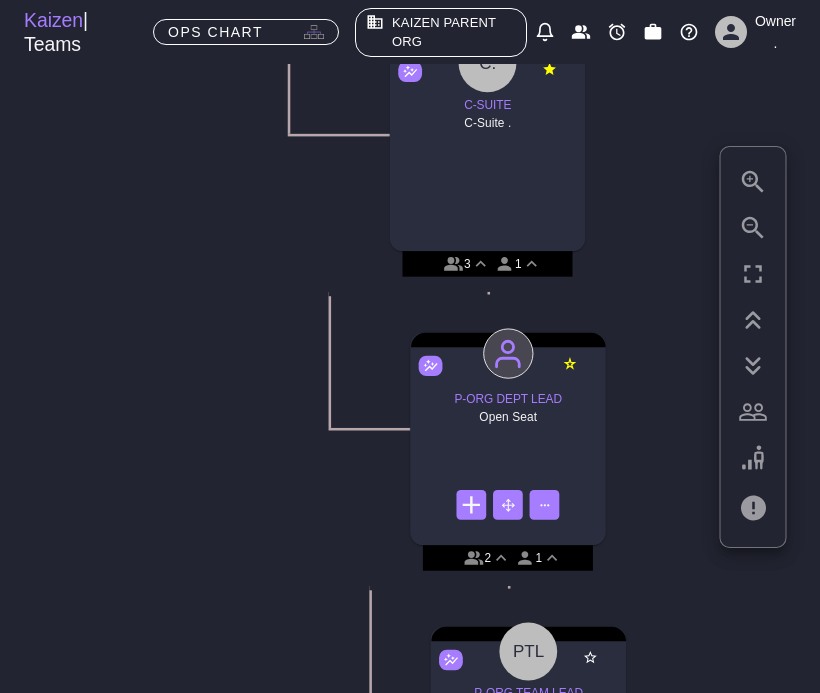 scroll, scrollTop: 451, scrollLeft: 166, axis: both 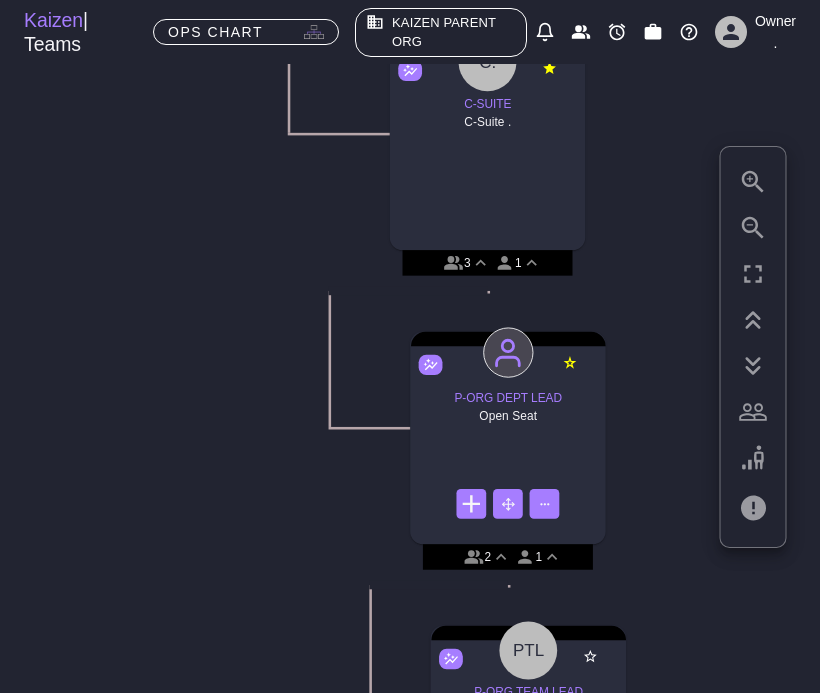 click at bounding box center [508, 353] 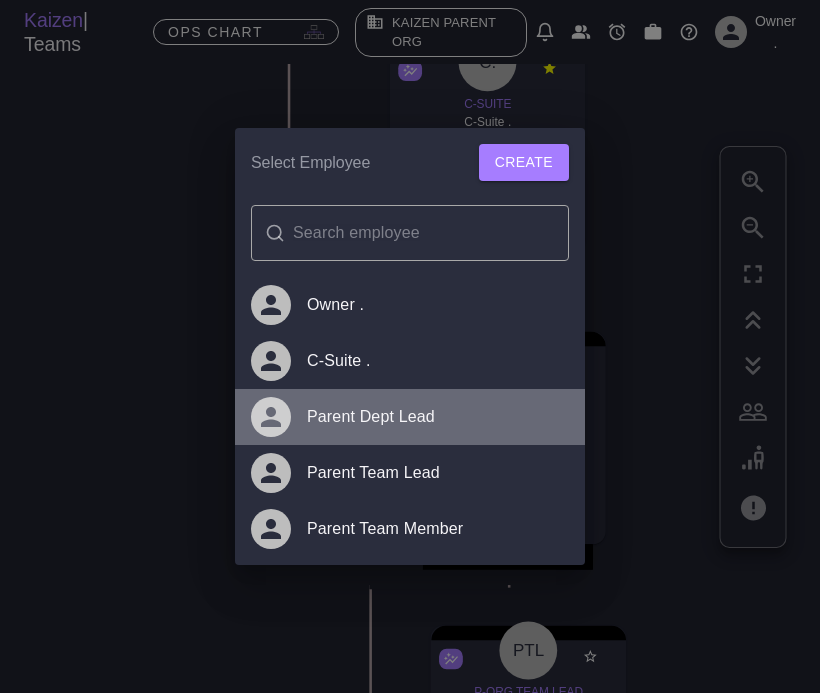 click on "Parent Dept Lead" at bounding box center [438, 305] 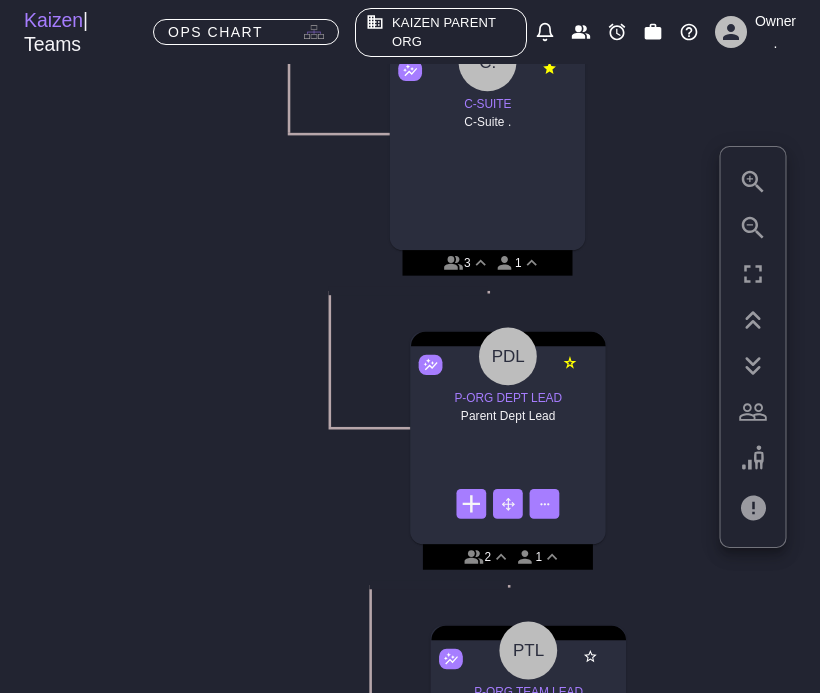 click at bounding box center (545, 504) 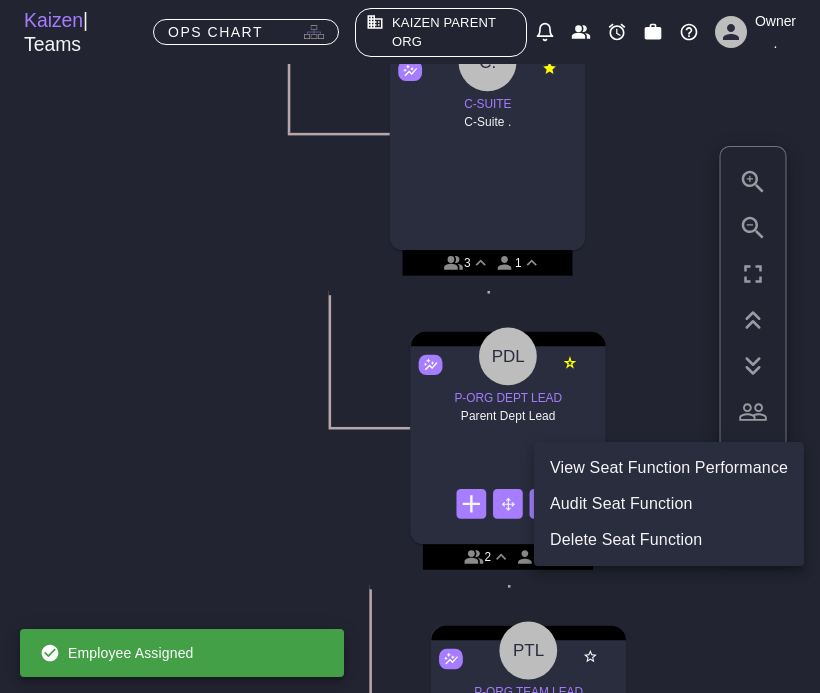 click at bounding box center [410, 346] 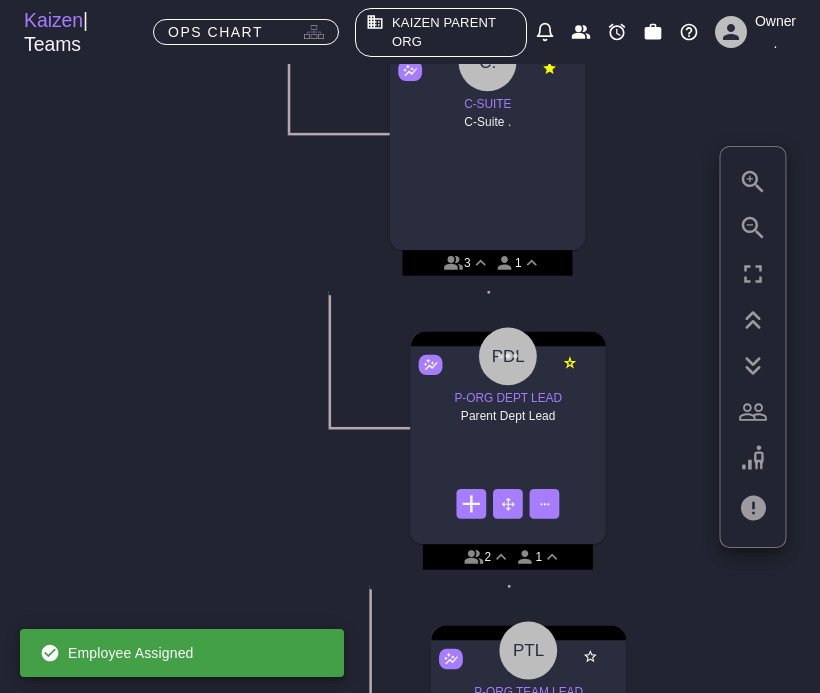 click at bounding box center (508, 356) 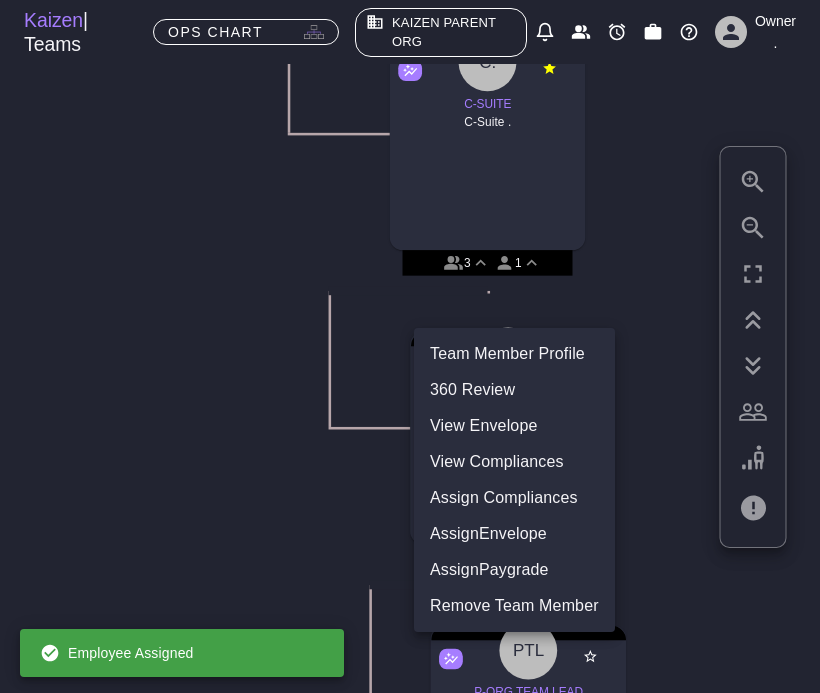 click on "Assign  Paygrade" at bounding box center (514, 570) 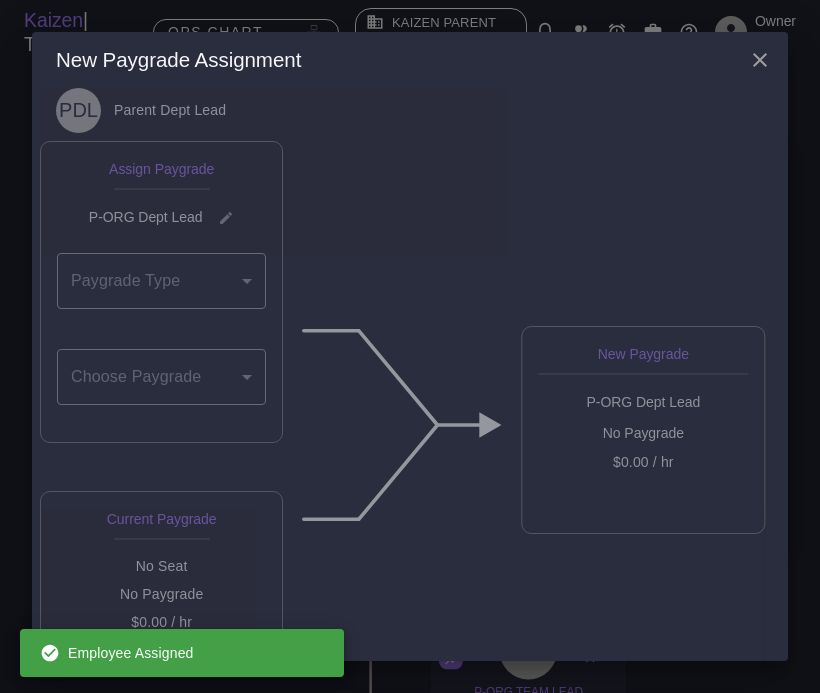 scroll, scrollTop: 450, scrollLeft: 166, axis: both 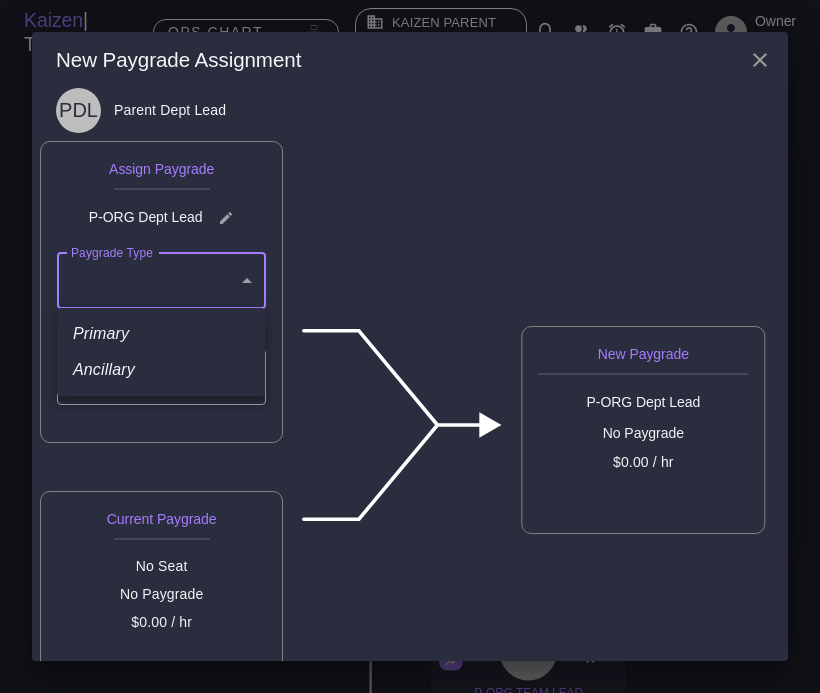 click on "Kaizen  | Teams OPS Chart Kaizen Parent ORG Owner . O. OWNER Owner . 4    1   C. C-SUITE C-Suite . 3    1   PDL P-ORG DEPT LEAD Parent Dept Lead 2    1   PTL P-ORG TEAM LEAD Parent Team Lead 1    1 PTM P-ORG TEAM MEMBER Parent Team Member
My Documents My Reviews My Profile My Training Material My Seats Posts Settings Logout Mark  Valid Audits Mark  Invalid Audits Team Member Profile 360 Review View Envelope View Compliances Assign Compliances Assign  Paygrade Remove Team Member View Seat Profile Training Modules View Paygrades View Checklists Team Member Profile 360 Review View Envelope View Compliances Assign Compliances Assign  Envelope Assign  Paygrade Remove Team Member View Seat Profile Training Modules View Paygrades View Checklists View Seat Function Performance Audit Seat Function Delete Seat Function View Seat Profile Training Modules View Paygrades View Checklists View Seat Function Performance Audit Seat Function Delete Seat Function Team Member Profile 360 Review View Envelope View Compliances Assign Compliances Assign  Envelope Assign  Paygrade Remove Team Member View Seat Profile Training Modules View Paygrades View Checklists View Seat Function Performance Audit Seat Function Delete Seat Function" at bounding box center [410, 346] 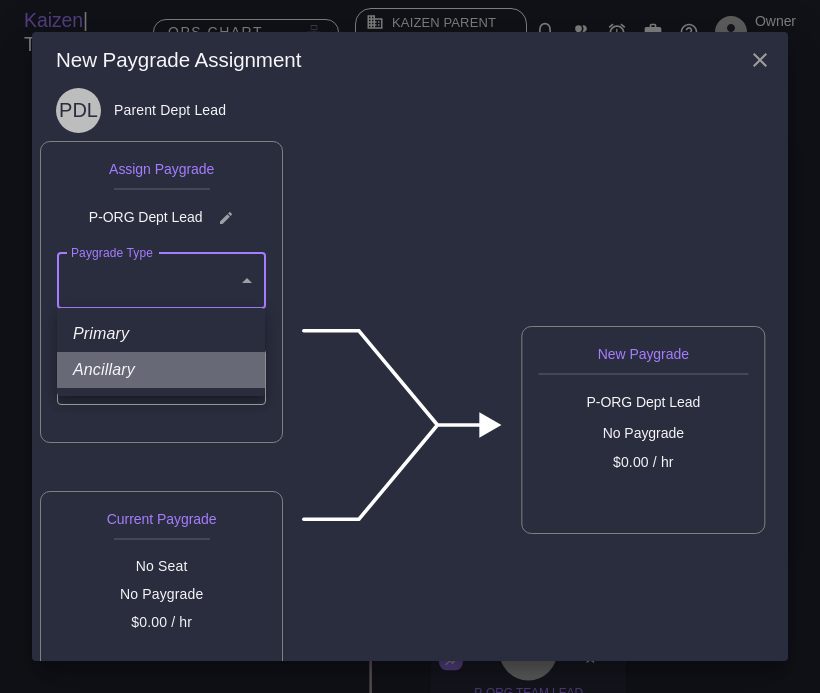click on "Ancillary" at bounding box center (161, 370) 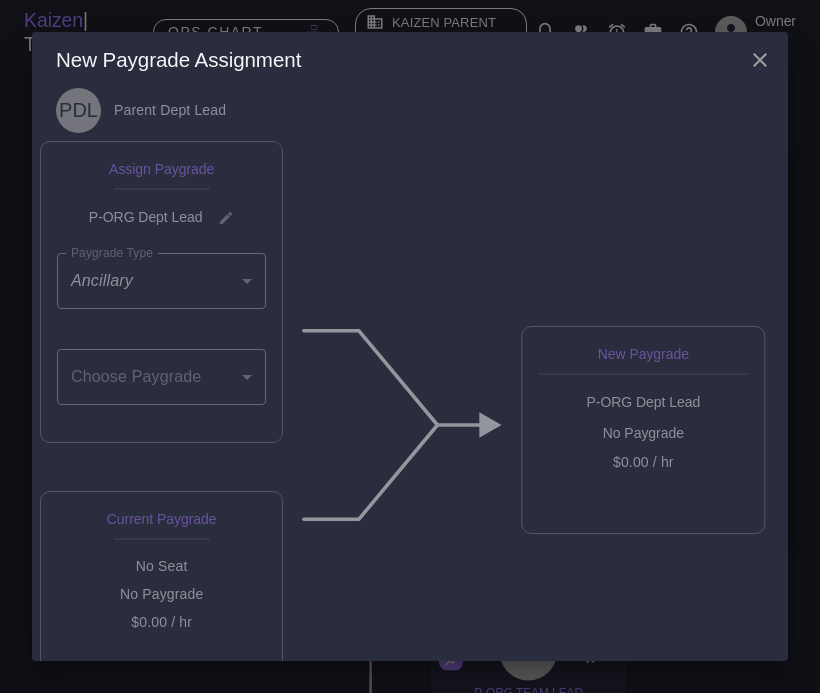 click on "PDL Parent Dept Lead Assign Paygrade P-ORG Dept Lead Paygrade Type Ancillary ancillary Paygrade Type Choose Paygrade ​ Choose Paygrade Current Paygrade No Seat No Paygrade $0.00 / hr .cls-1{fill:none;stroke-width:5px;stroke:var(--white-hex);stroke-linecap:round;stroke-miterlimit:10} arrow New Paygrade P-ORG Dept Lead No Paygrade $ 0.00   / hr Cancel Continue" at bounding box center (410, 438) 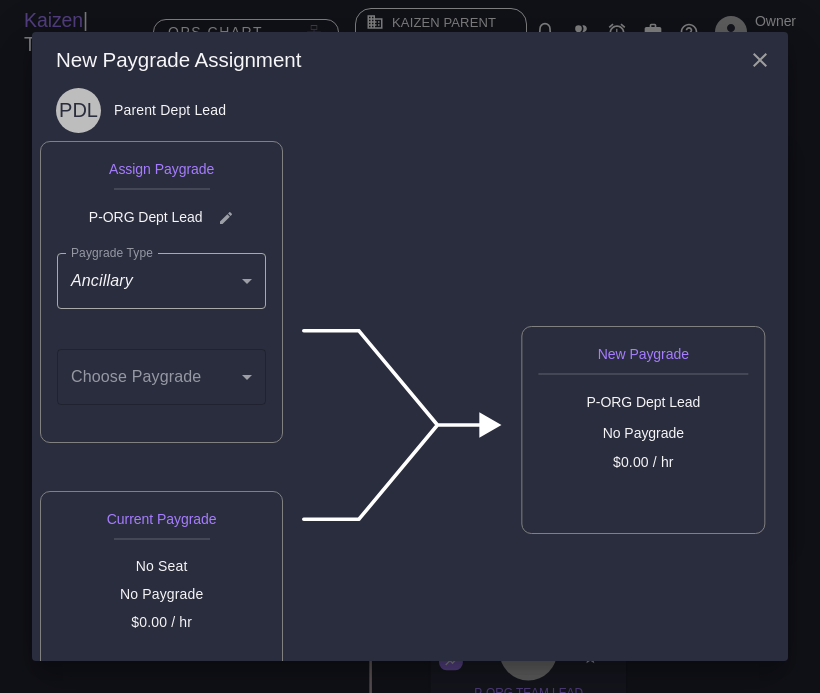 click on "Kaizen  | Teams OPS Chart Kaizen Parent ORG Owner . O. OWNER Owner . 4    1   C. C-SUITE C-Suite . 3    1   PDL P-ORG DEPT LEAD Parent Dept Lead 2    1   PTL P-ORG TEAM LEAD Parent Team Lead 1    1 PTM P-ORG TEAM MEMBER Parent Team Member
My Documents My Reviews My Profile My Training Material My Seats Posts Settings Logout Mark  Valid Audits Mark  Invalid Audits Team Member Profile 360 Review View Envelope View Compliances Assign Compliances Assign  Paygrade Remove Team Member View Seat Profile Training Modules View Paygrades View Checklists Team Member Profile 360 Review View Envelope View Compliances Assign Compliances Assign  Envelope Assign  Paygrade Remove Team Member View Seat Profile Training Modules View Paygrades View Checklists View Seat Function Performance Audit Seat Function Delete Seat Function View Seat Profile Training Modules View Paygrades View Checklists View Seat Function Performance Audit Seat Function Delete Seat Function Team Member Profile 360 Review View Envelope View Compliances Assign Compliances Assign  Envelope Assign  Paygrade Remove Team Member View Seat Profile Training Modules View Paygrades View Checklists View Seat Function Performance Audit Seat Function Delete Seat Function" at bounding box center (410, 346) 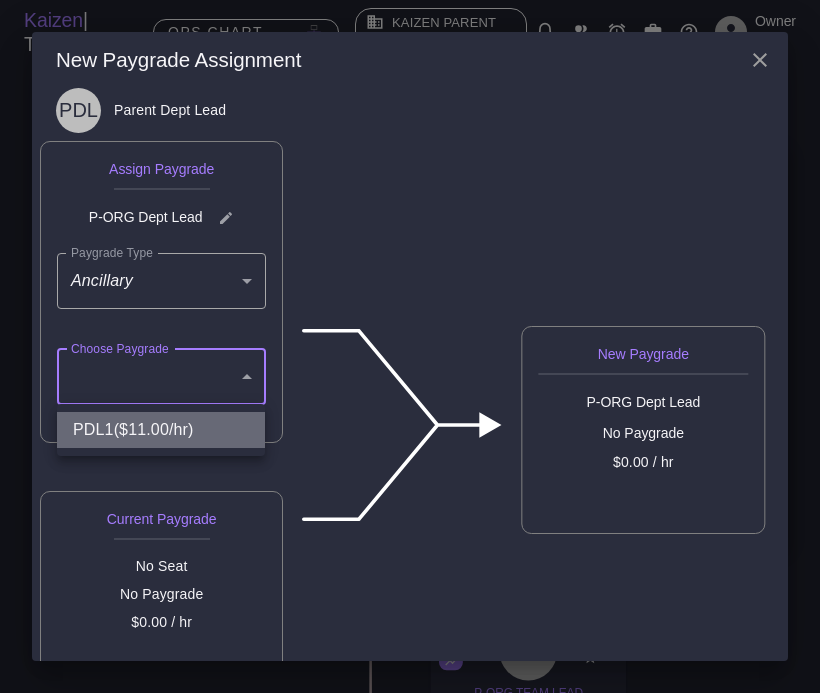 click on "PDL 1  ($ 11.00 /hr)" at bounding box center [161, 430] 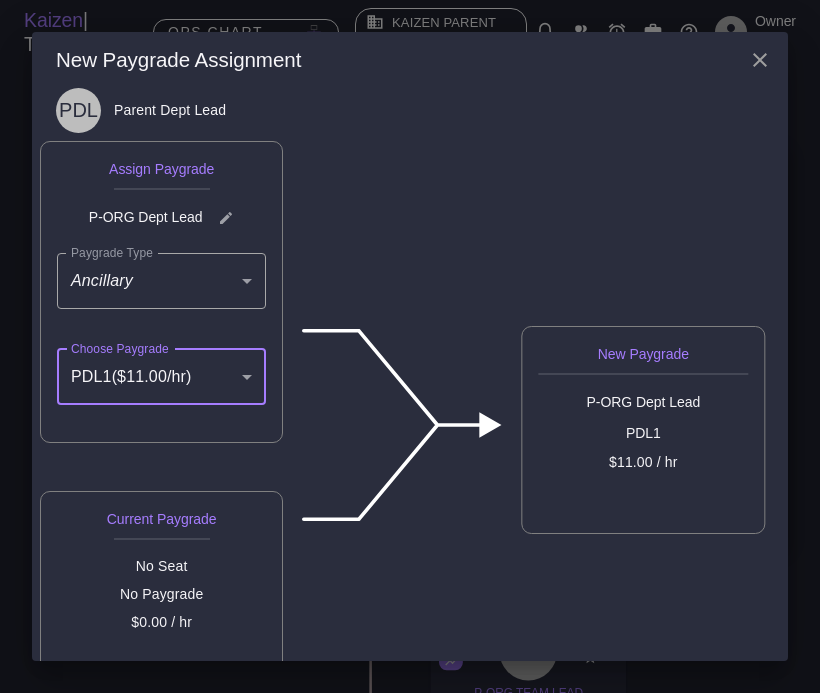 scroll, scrollTop: 146, scrollLeft: 0, axis: vertical 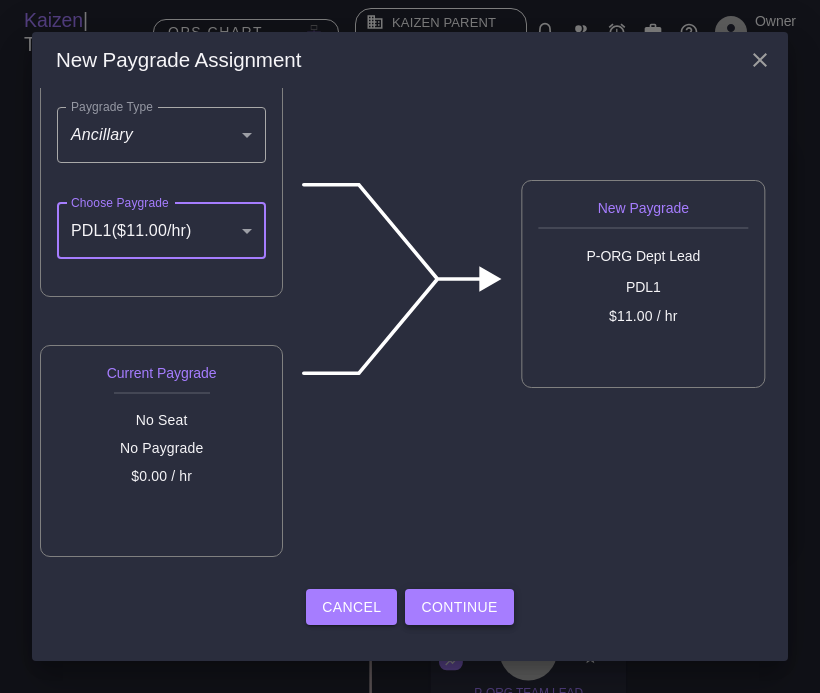 click on "Continue" at bounding box center (459, 607) 